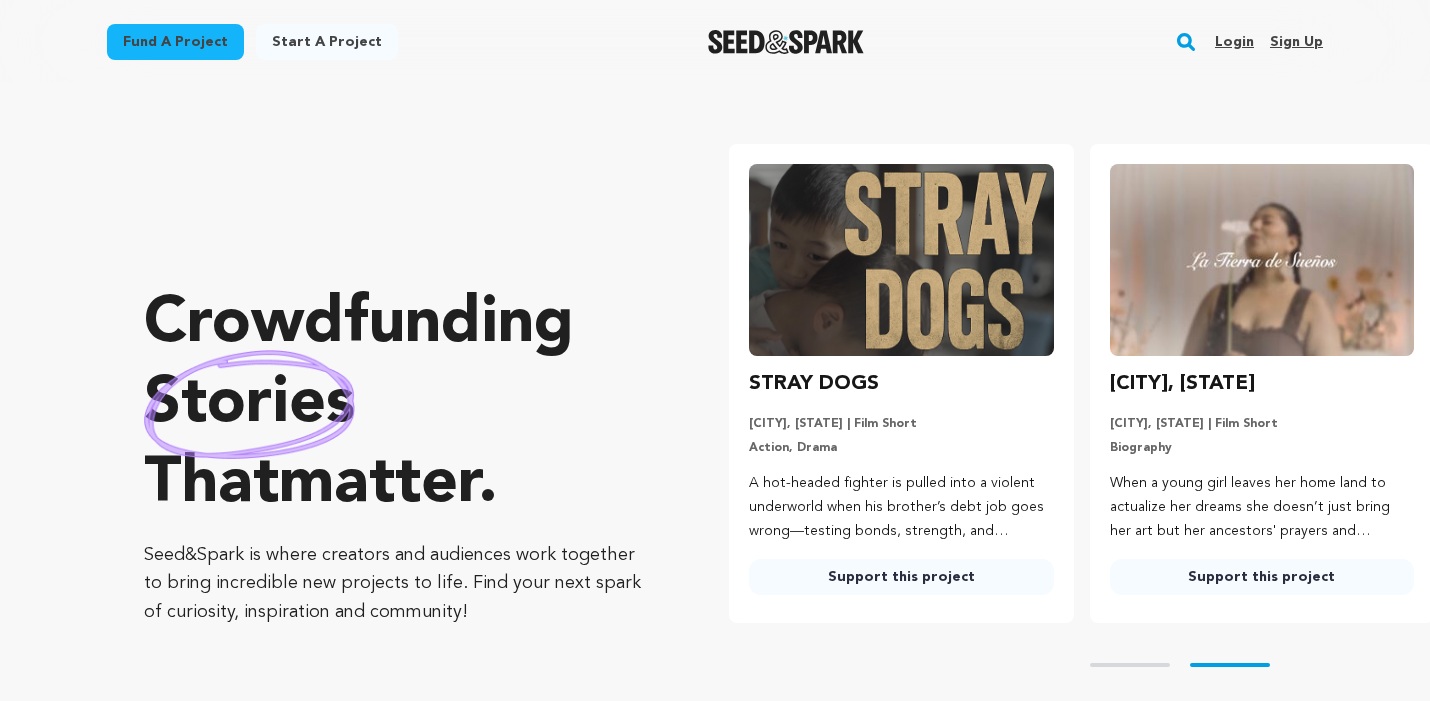 scroll, scrollTop: 0, scrollLeft: 0, axis: both 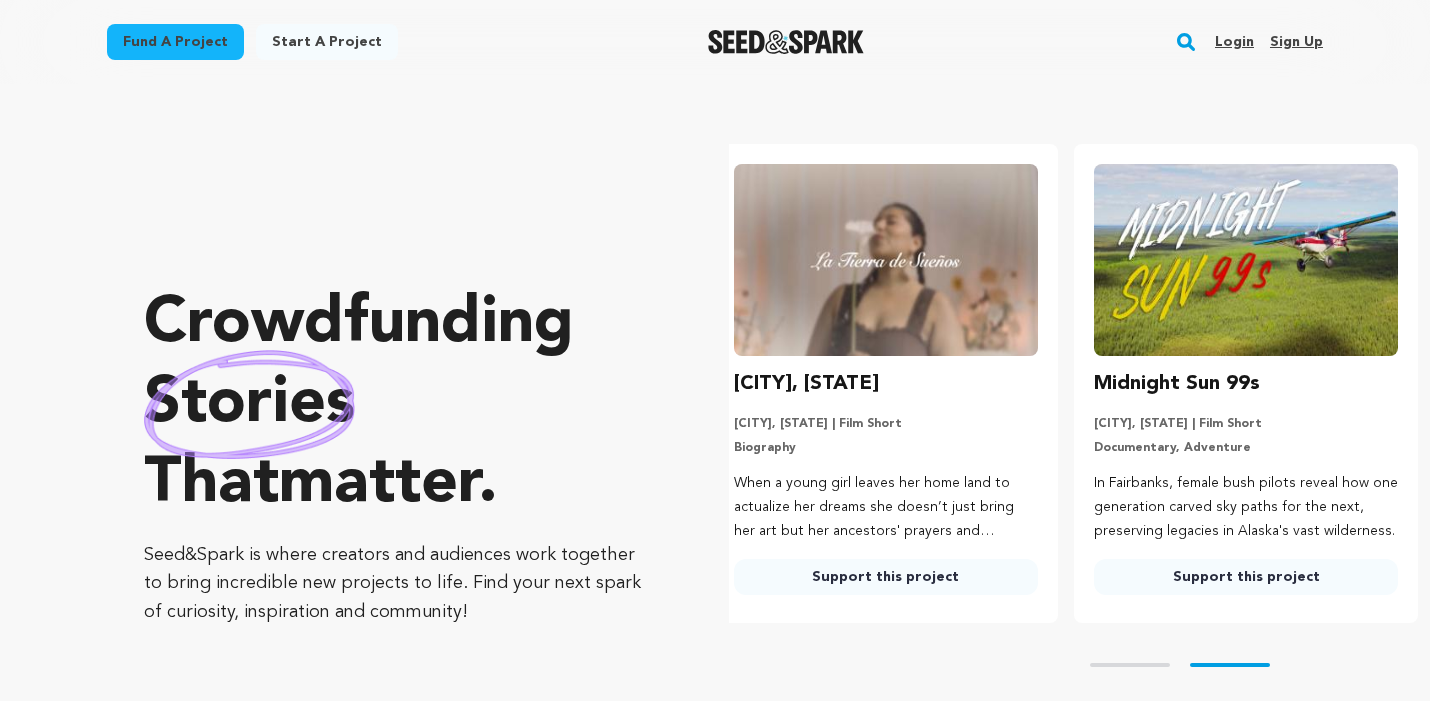 click on "Login" at bounding box center (1234, 42) 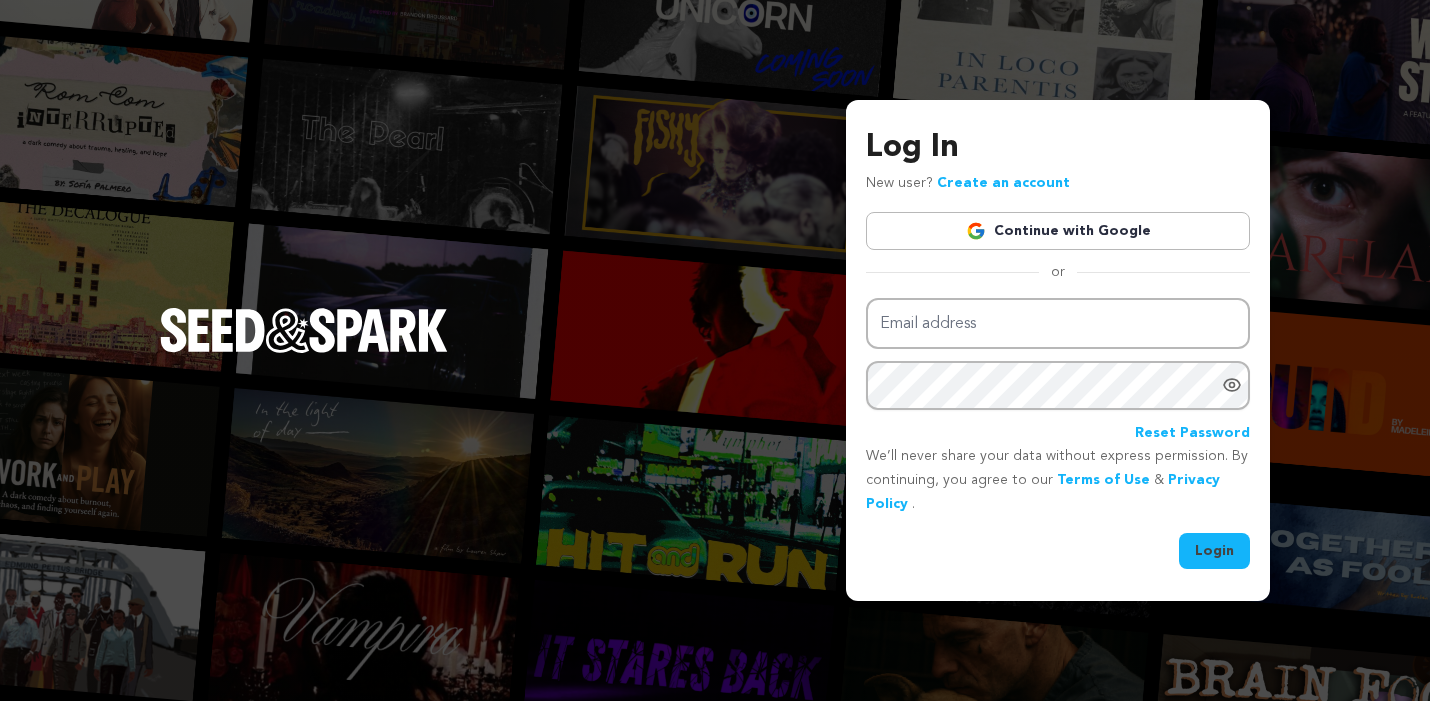 scroll, scrollTop: 0, scrollLeft: 0, axis: both 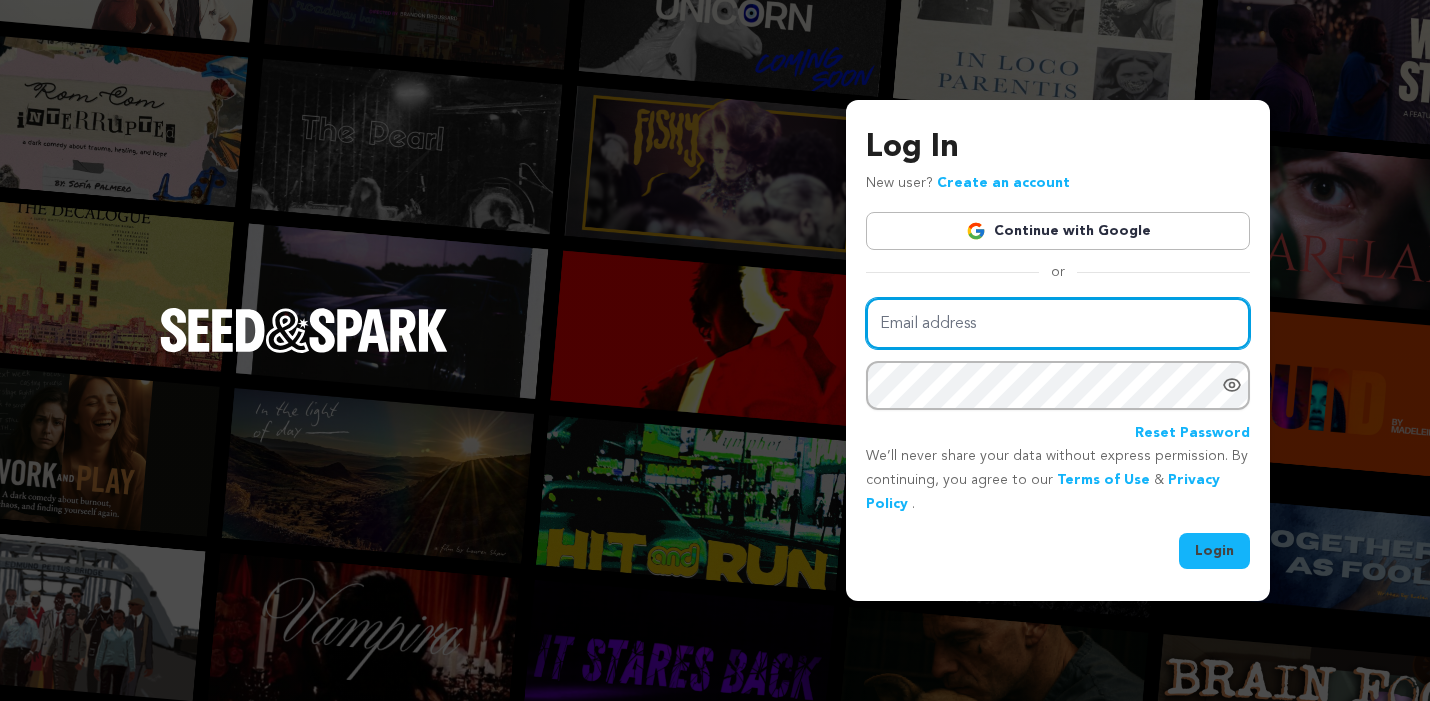 click on "Email address" at bounding box center [1058, 323] 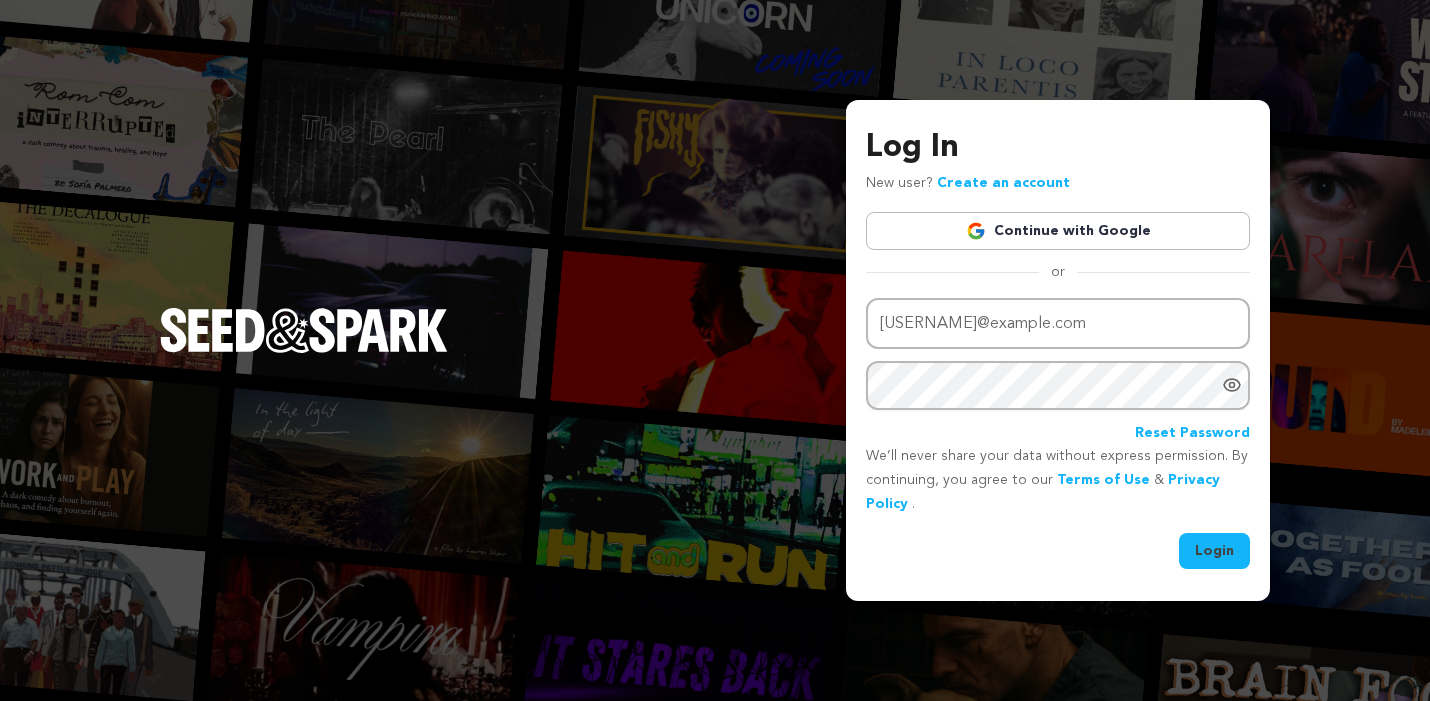 click on "Login" at bounding box center (1214, 551) 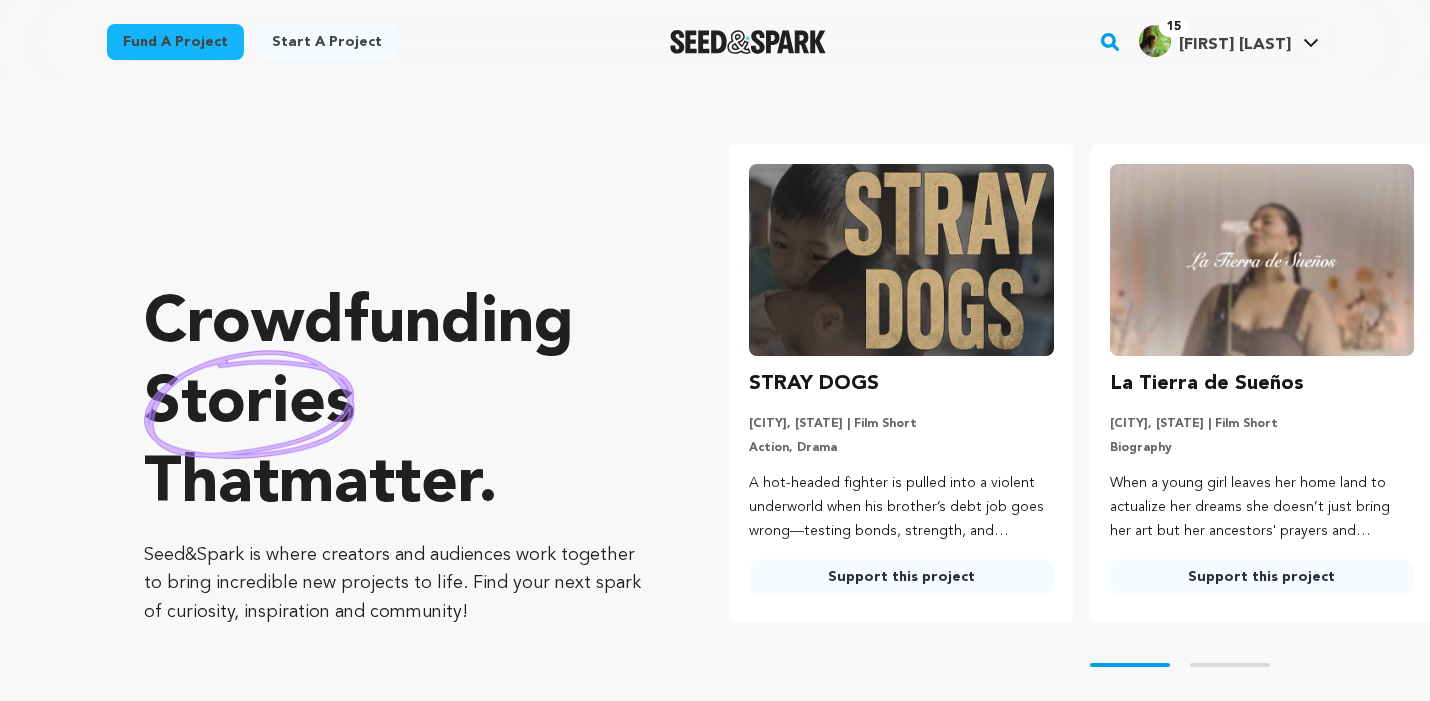 scroll, scrollTop: 0, scrollLeft: 0, axis: both 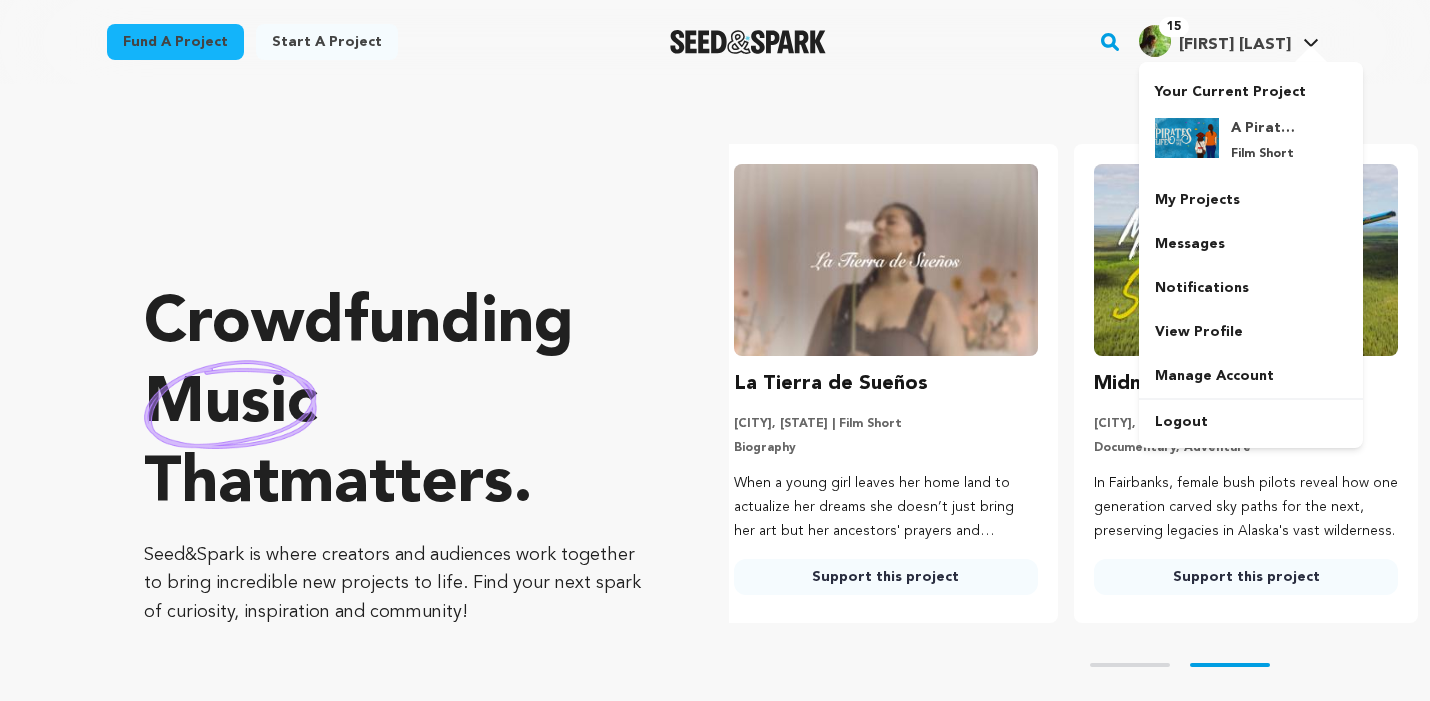 click on "15
Jessy L." at bounding box center [1215, 41] 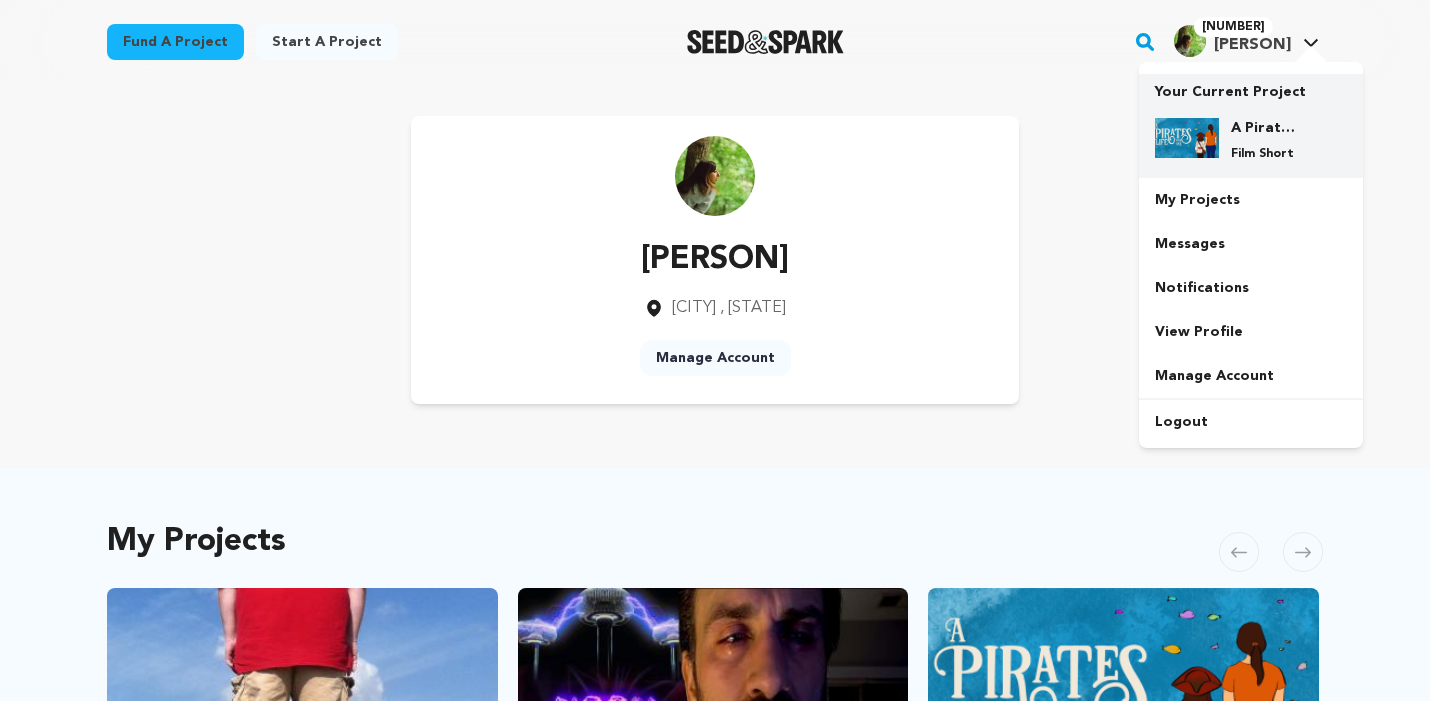 scroll, scrollTop: 0, scrollLeft: 0, axis: both 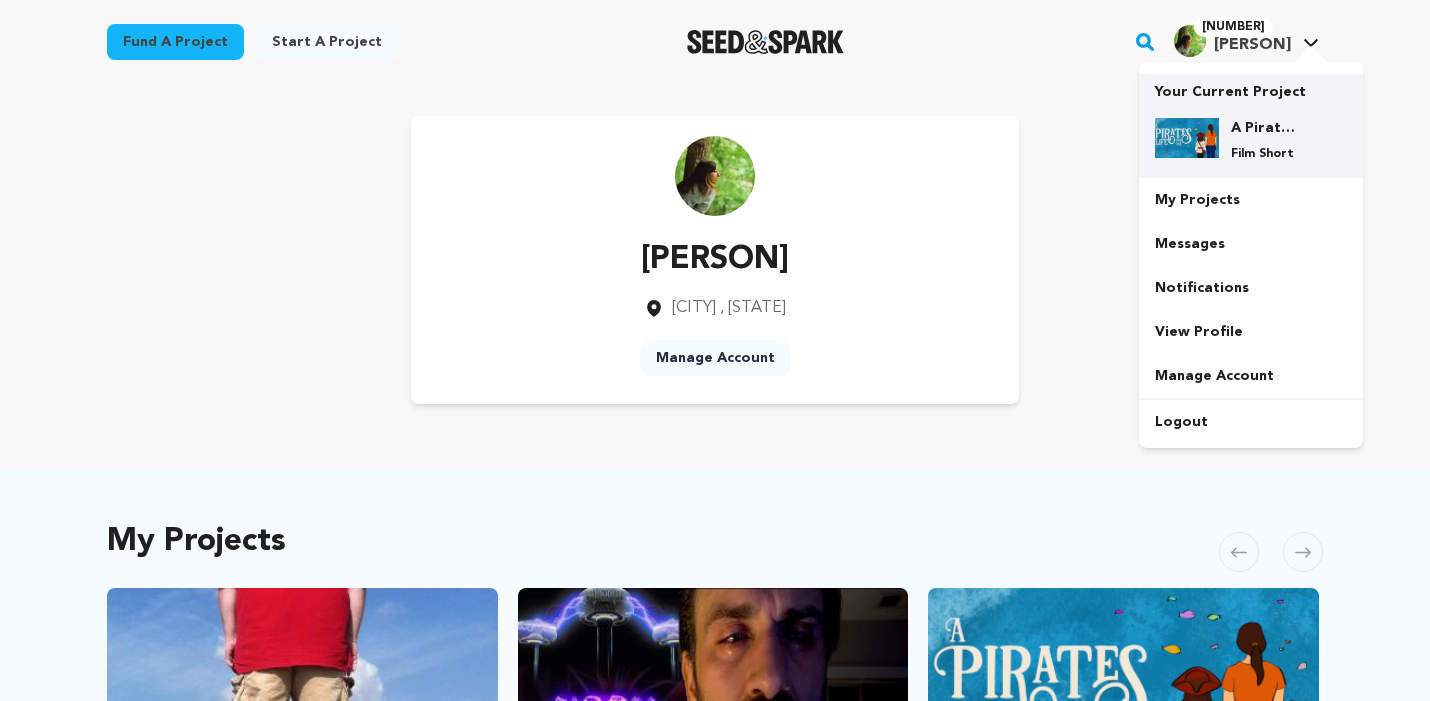 click on "A Pirates Life For Me" at bounding box center (1267, 128) 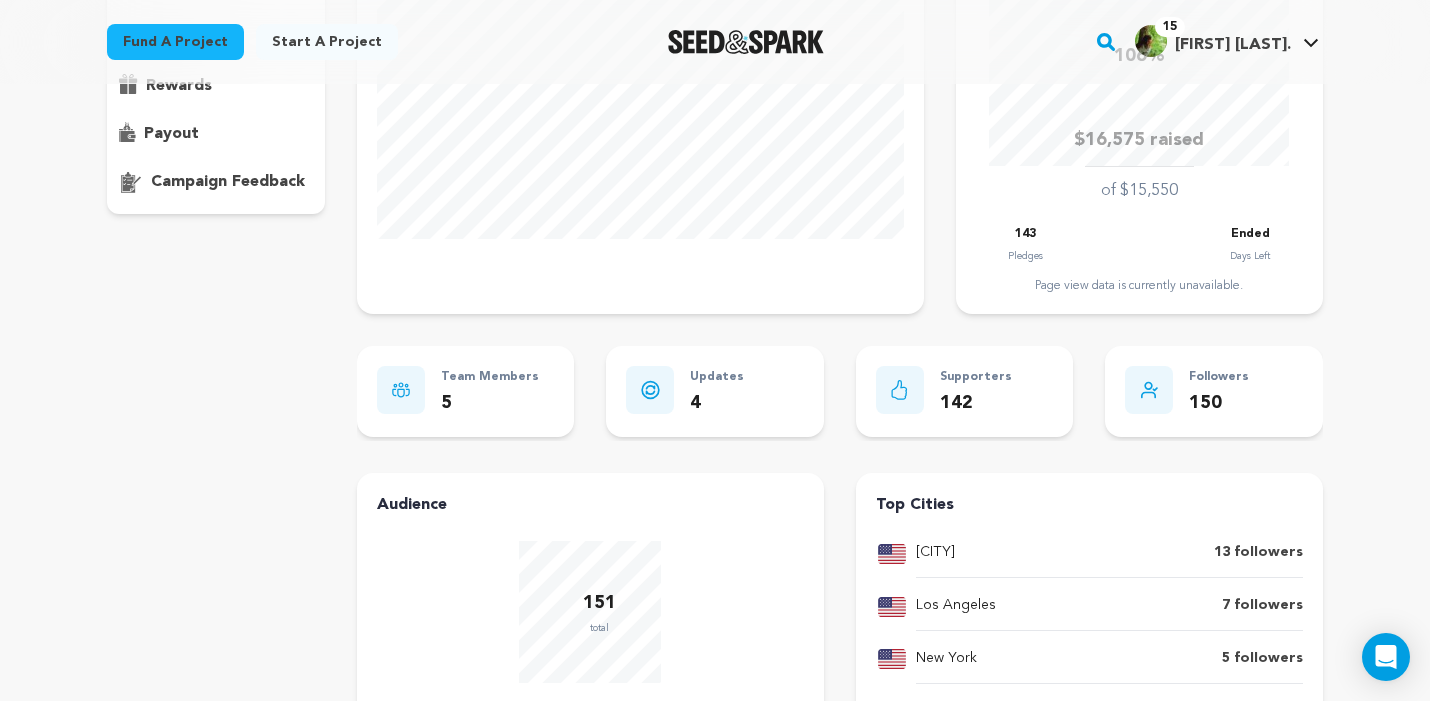 scroll, scrollTop: 346, scrollLeft: 0, axis: vertical 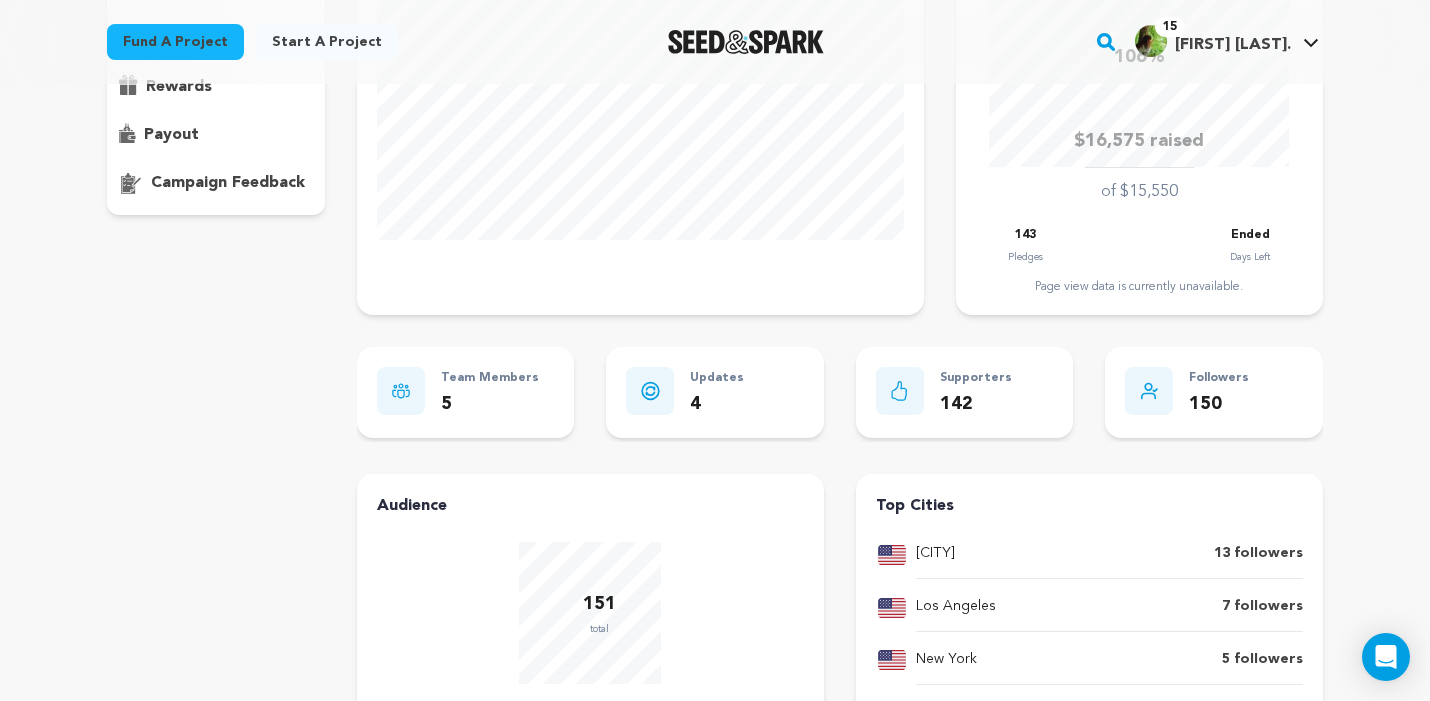 click on "payout" at bounding box center [171, 135] 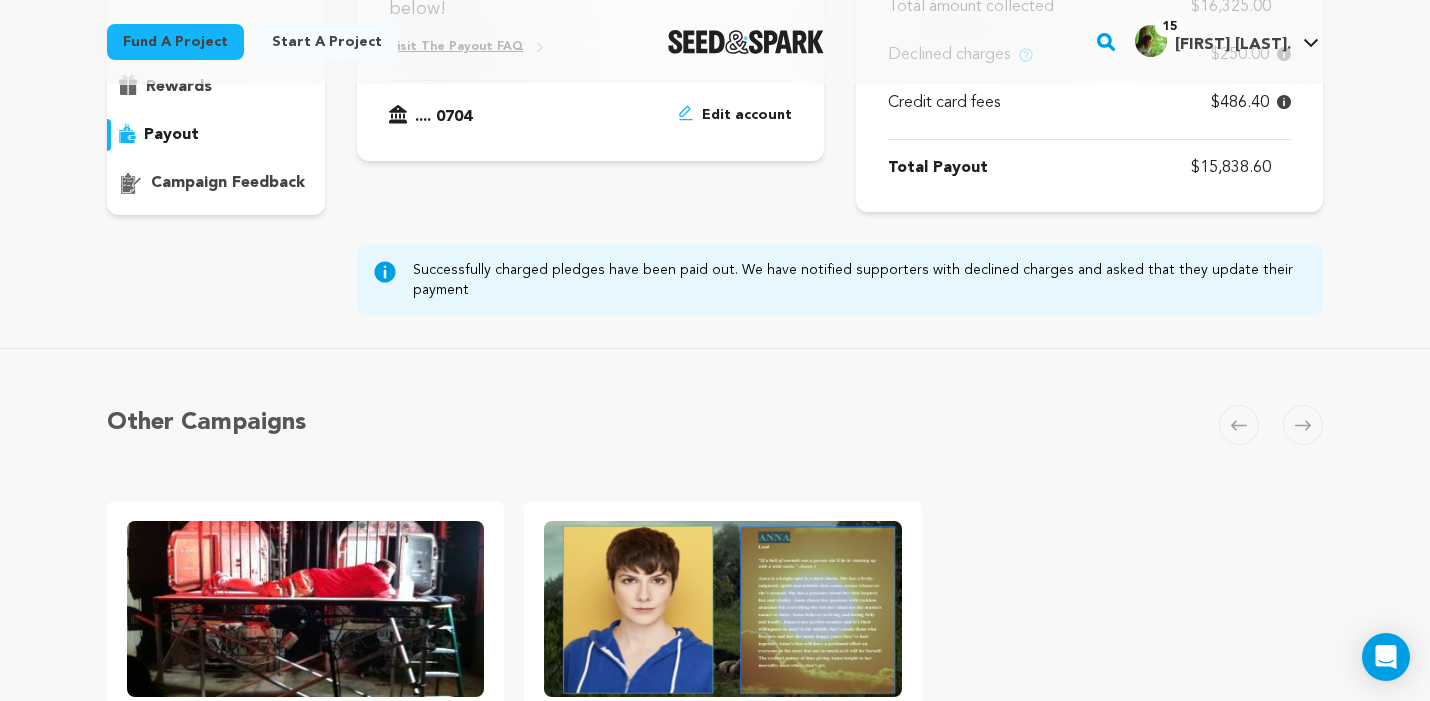 scroll, scrollTop: 0, scrollLeft: 0, axis: both 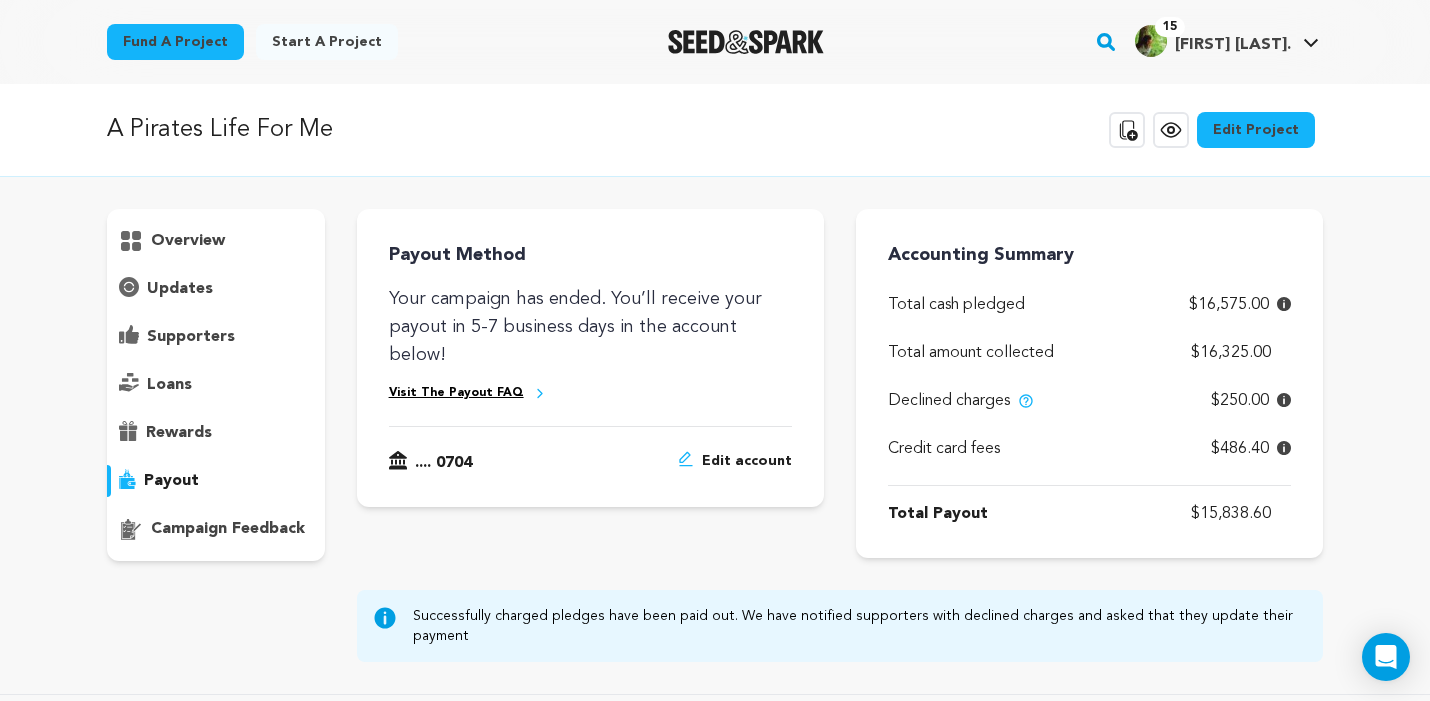 click on "updates" at bounding box center (180, 289) 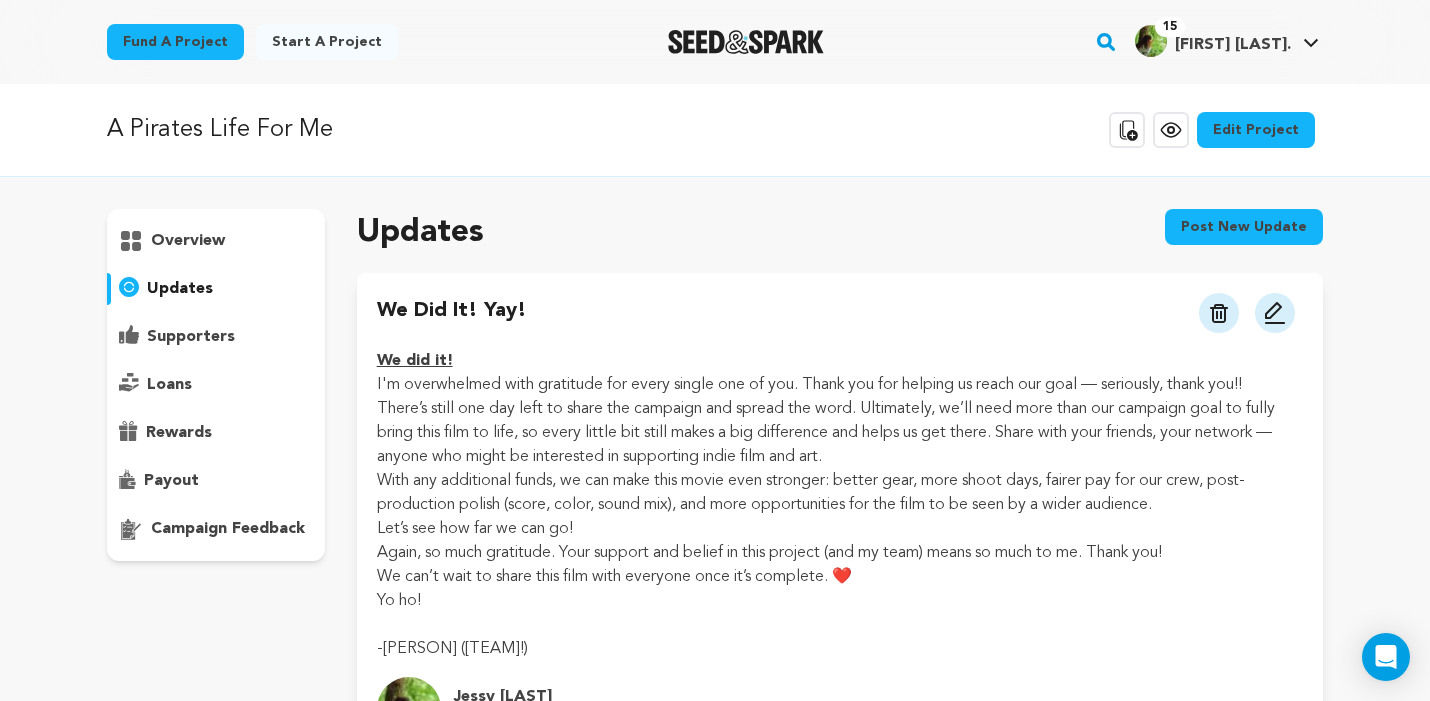 click on "Post new update" at bounding box center [1244, 227] 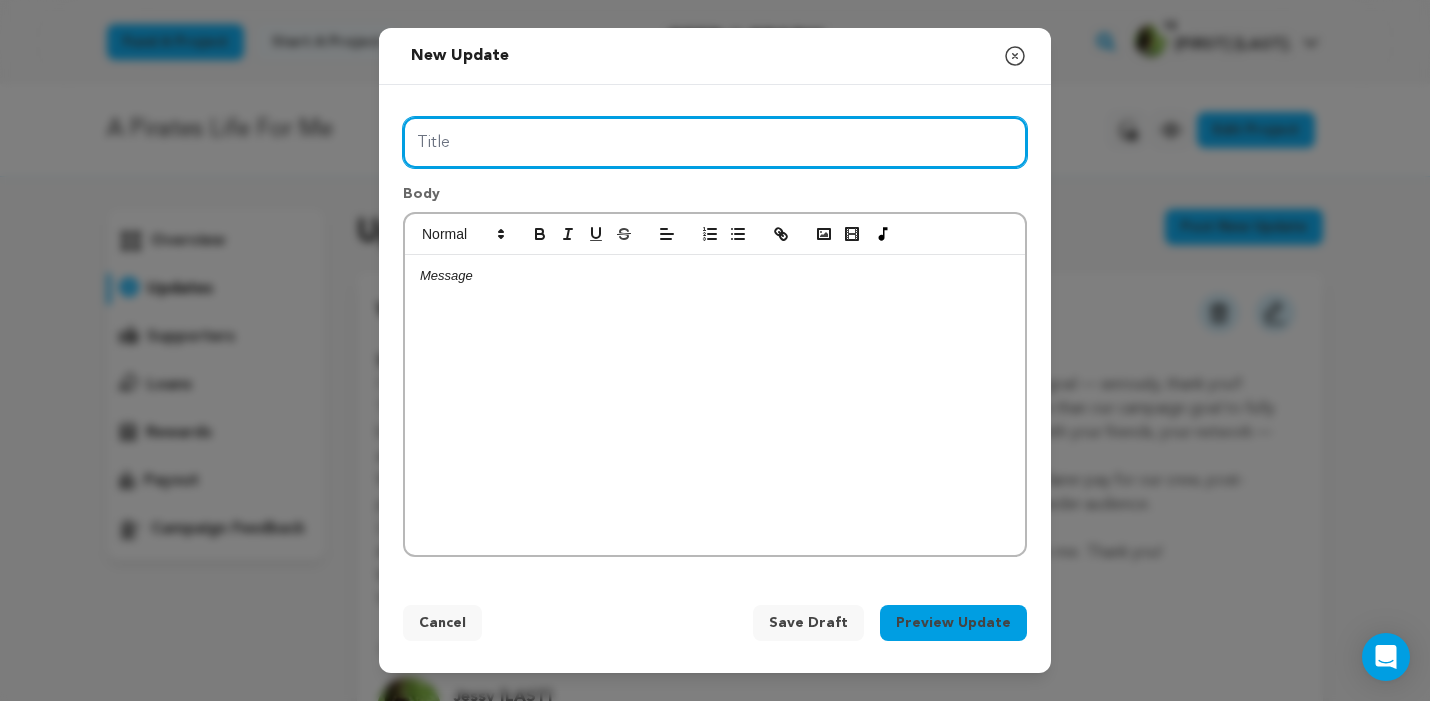 click on "Title" at bounding box center (715, 142) 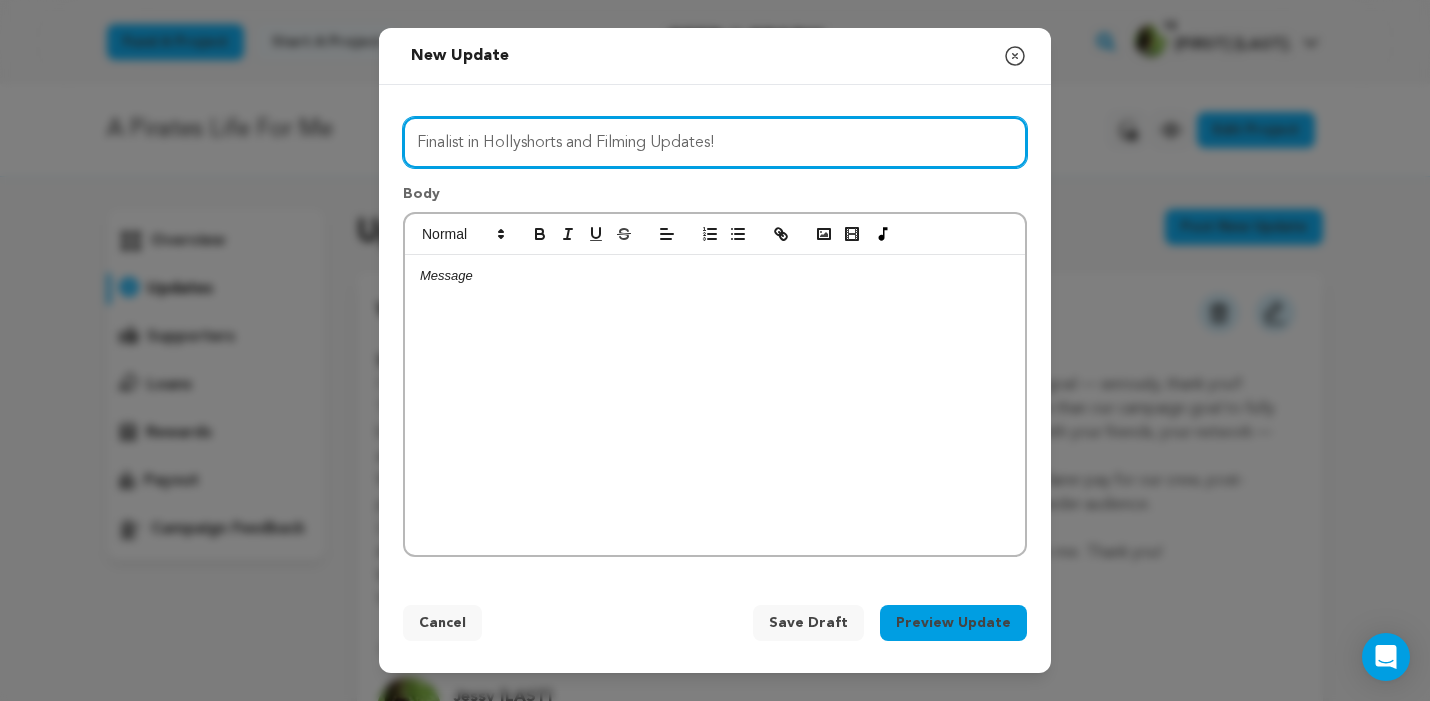 type on "Finalist in Hollyshorts and Filming Updates!" 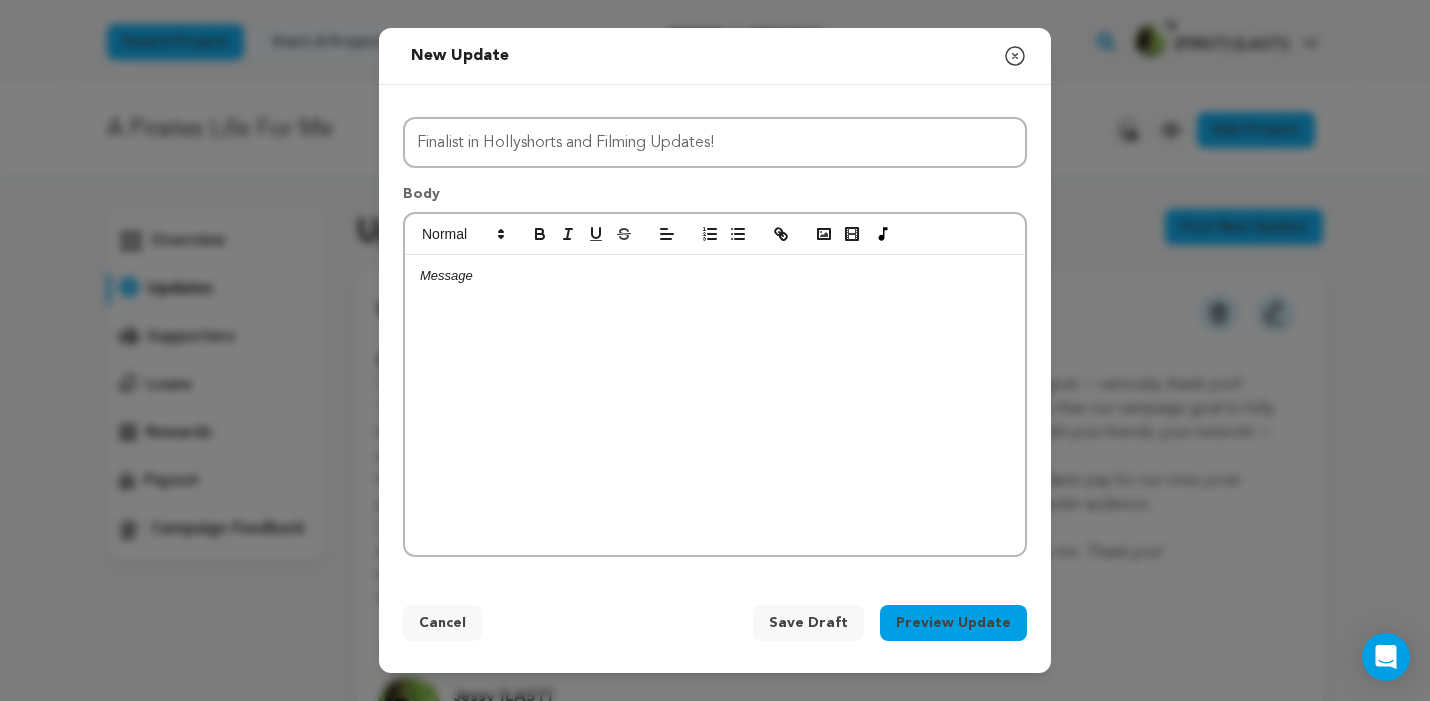click at bounding box center (715, 405) 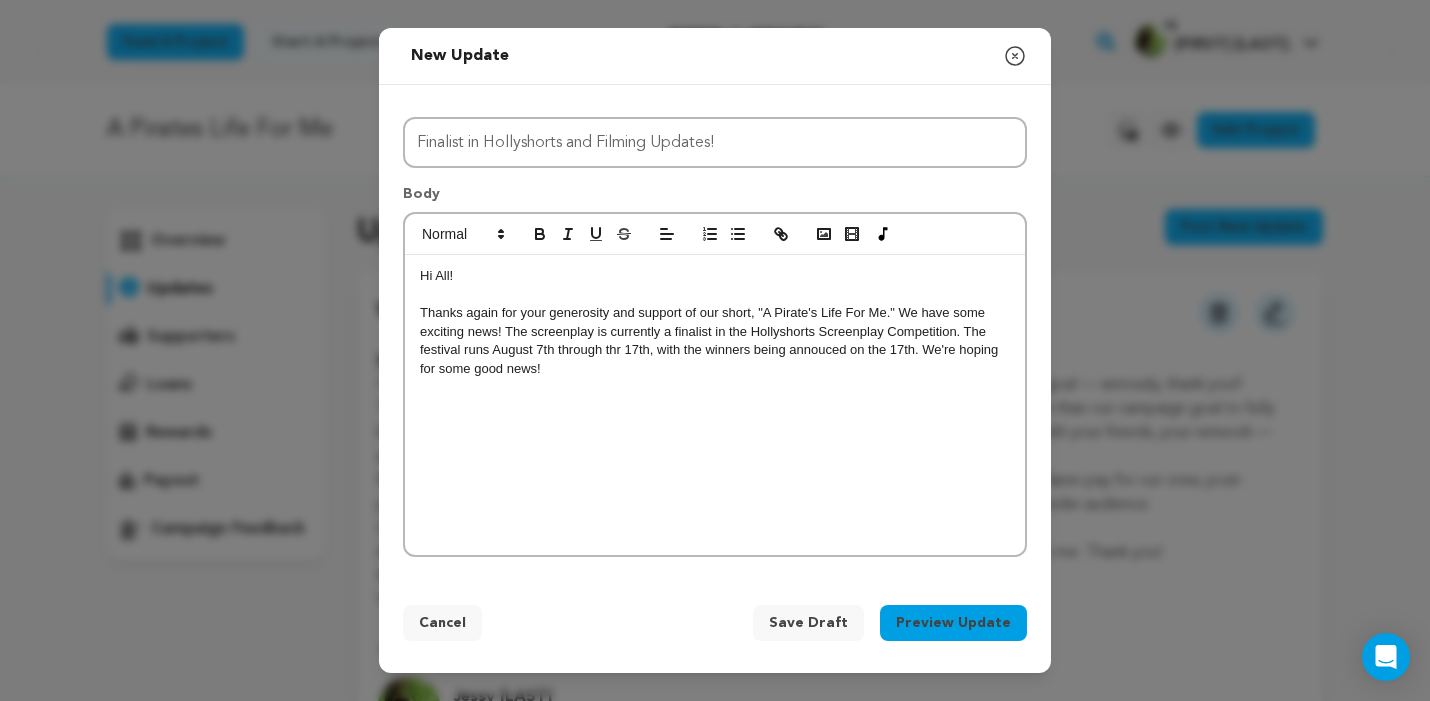 click on "Thanks again for your generosity and support of our short, "A Pirate's Life For Me." We have some exciting news! The screenplay is currently a finalist in the Hollyshorts Screenplay Competition. The festival runs August 7th through thr 17th, with the winners being annouced on the 17th. We're hoping for some good news!" at bounding box center [715, 341] 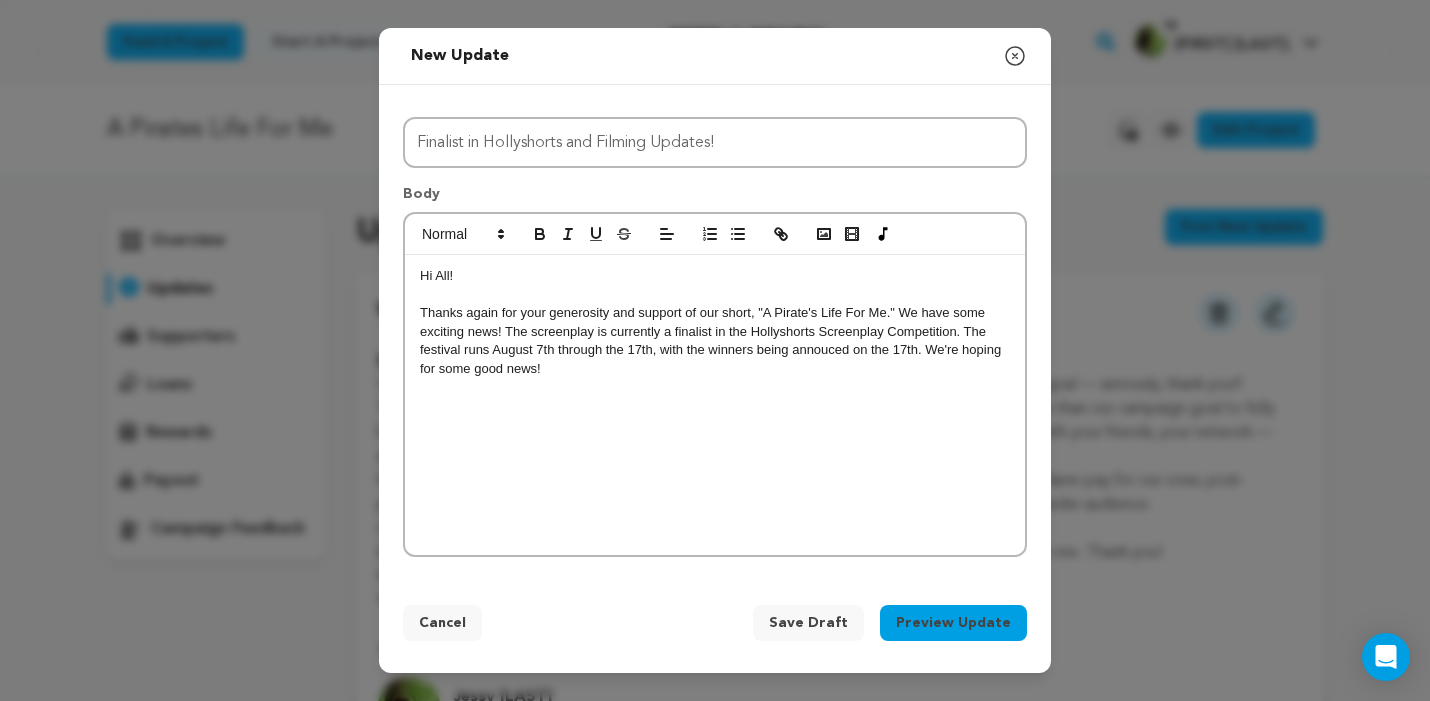 click on "Thanks again for your generosity and support of our short, "A Pirate's Life For Me." We have some exciting news! The screenplay is currently a finalist in the Hollyshorts Screenplay Competition. The festival runs August 7th through the 17th, with the winners being annouced on the 17th. We're hoping for some good news!" at bounding box center (715, 341) 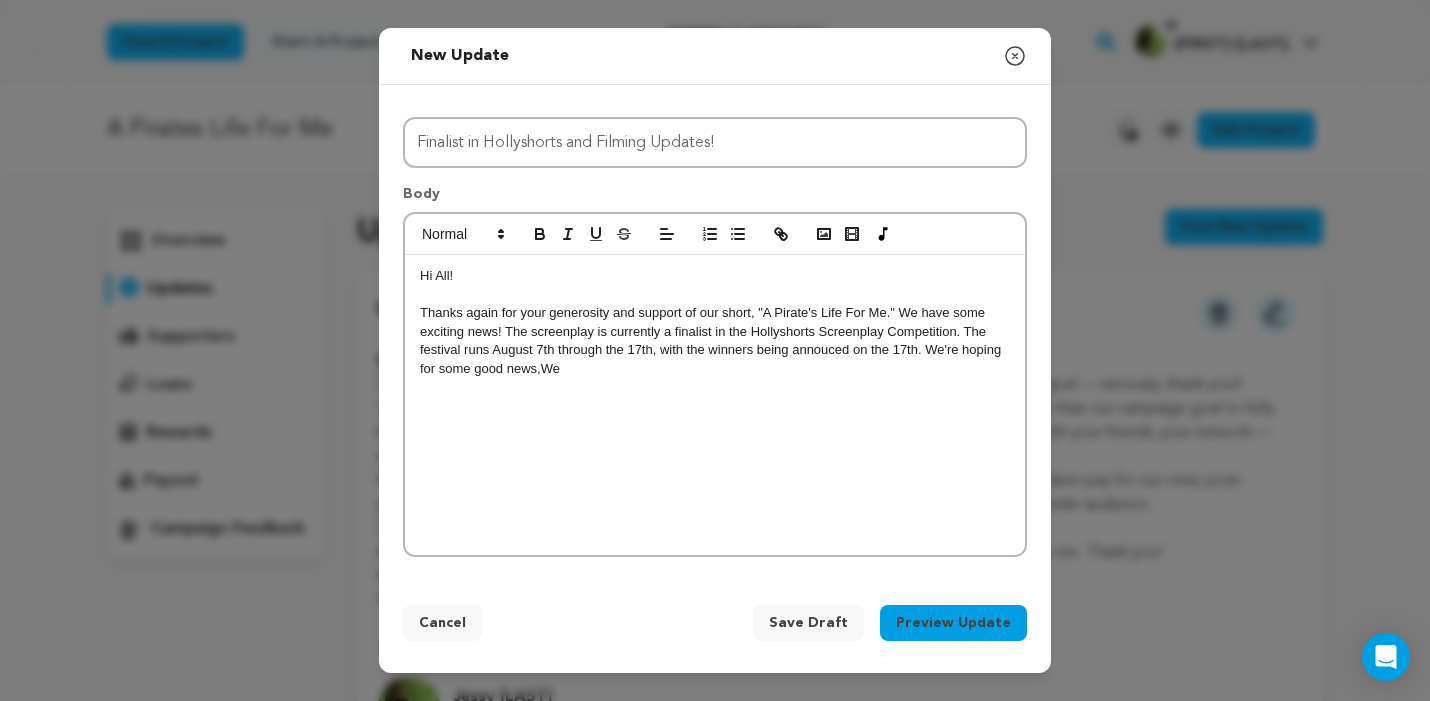 click on "Thanks again for your generosity and support of our short, "A Pirate's Life For Me." We have some exciting news! The screenplay is currently a finalist in the Hollyshorts Screenplay Competition. The festival runs August 7th through the 17th, with the winners being annouced on the 17th. We're hoping for some good news,We" at bounding box center (715, 341) 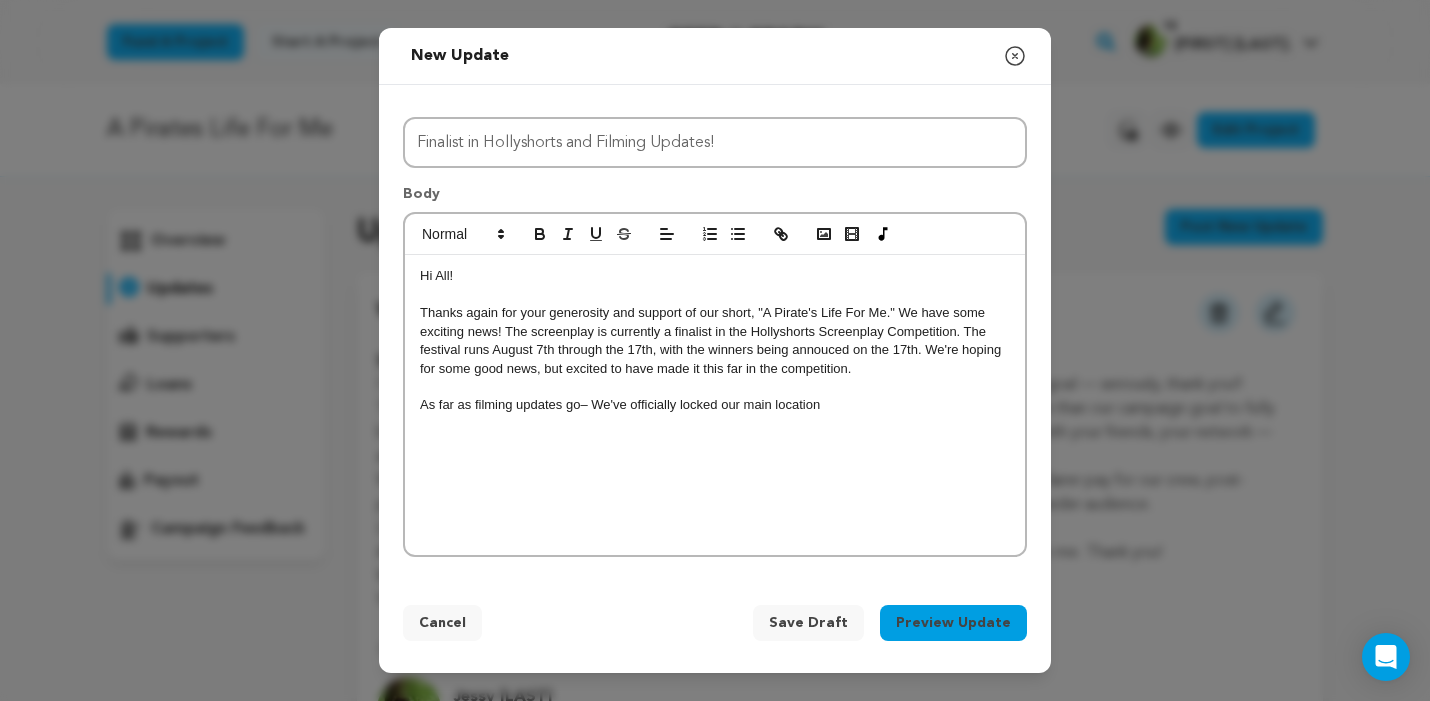 click on "As far as filming updates go– We've officially locked our main location" at bounding box center (715, 405) 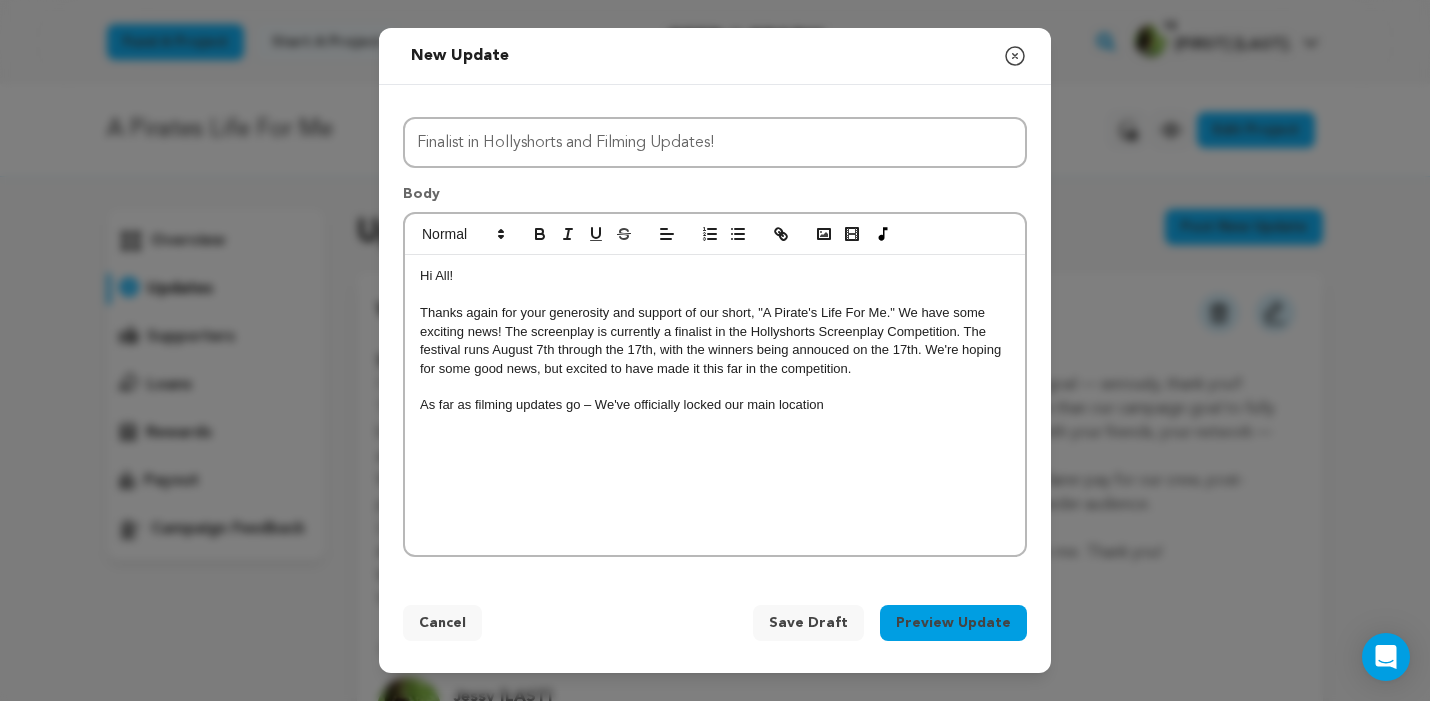 click on "As far as filming updates go – We've officially locked our main location" at bounding box center (715, 405) 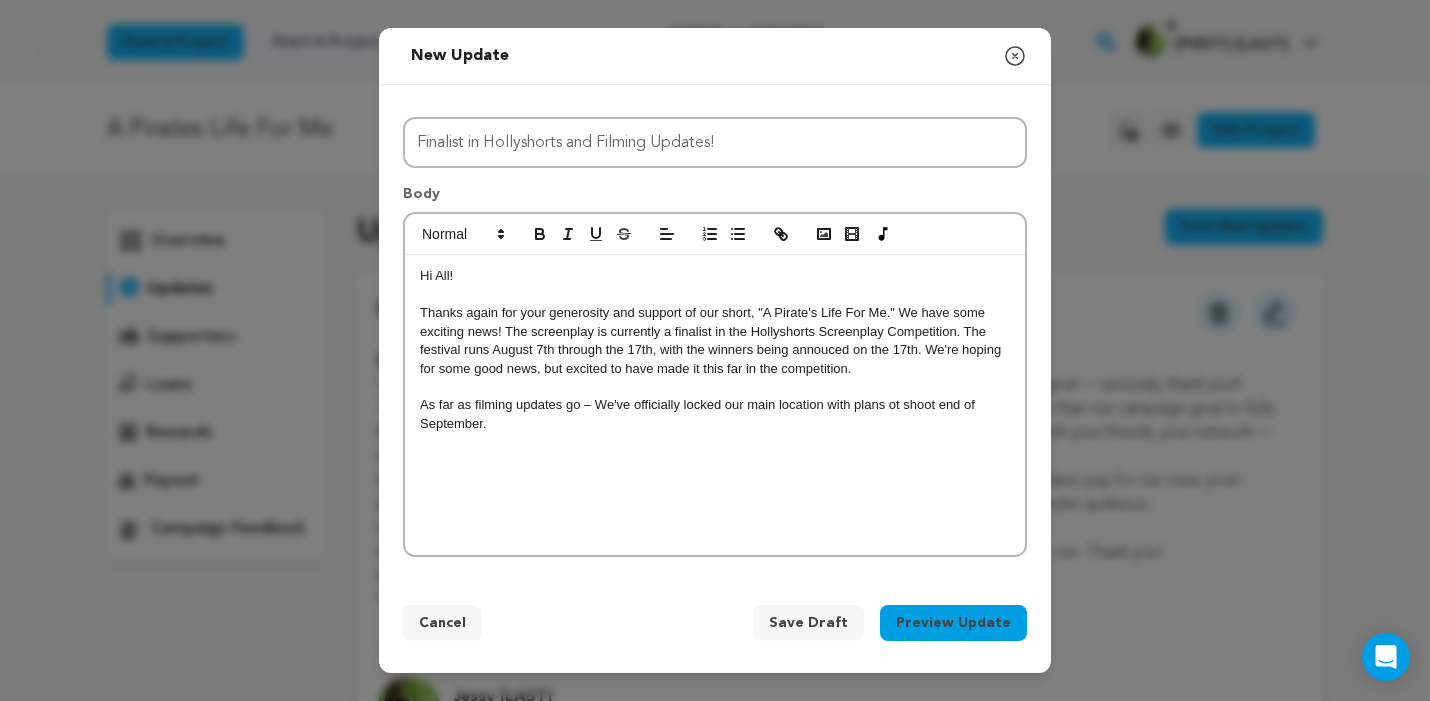 click on "As far as filming updates go – We've officially locked our main location with plans ot shoot end of September." at bounding box center [715, 414] 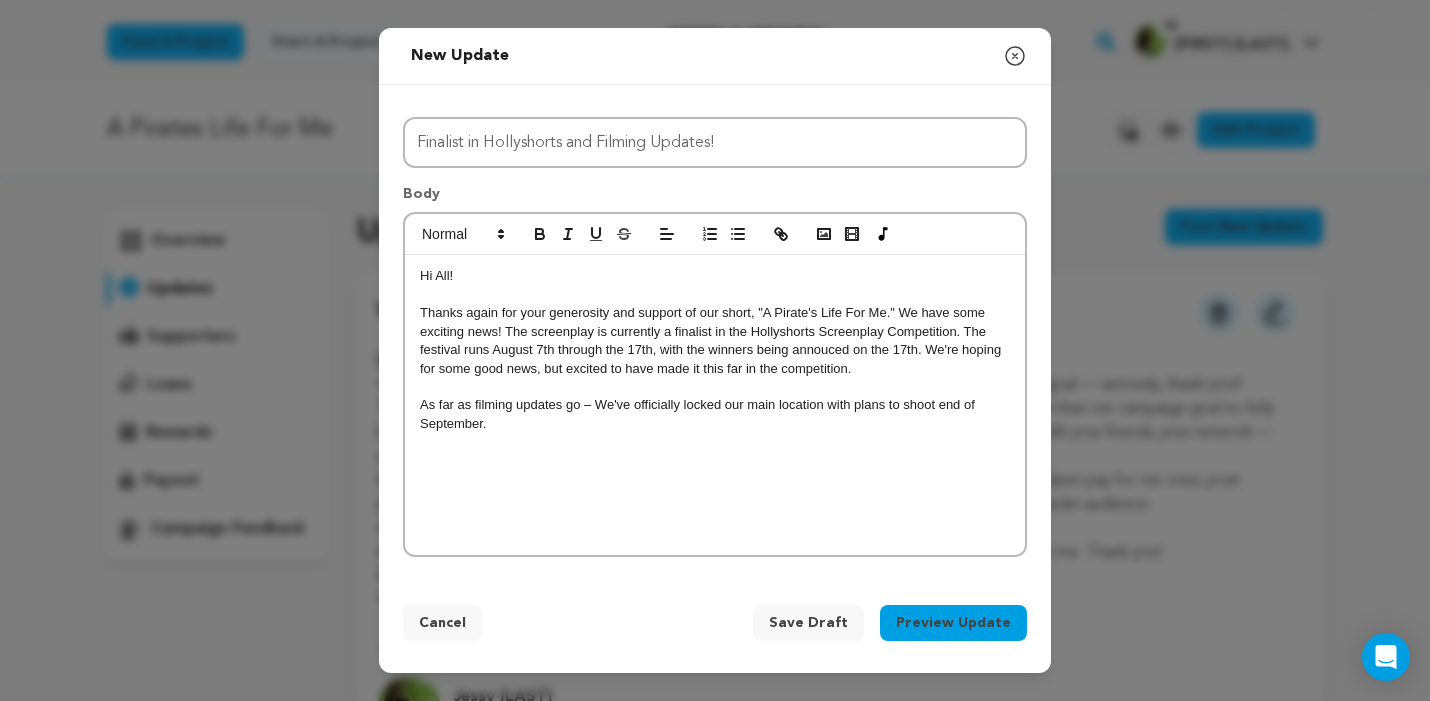 click on "As far as filming updates go – We've officially locked our main location with plans to shoot end of September." at bounding box center (715, 414) 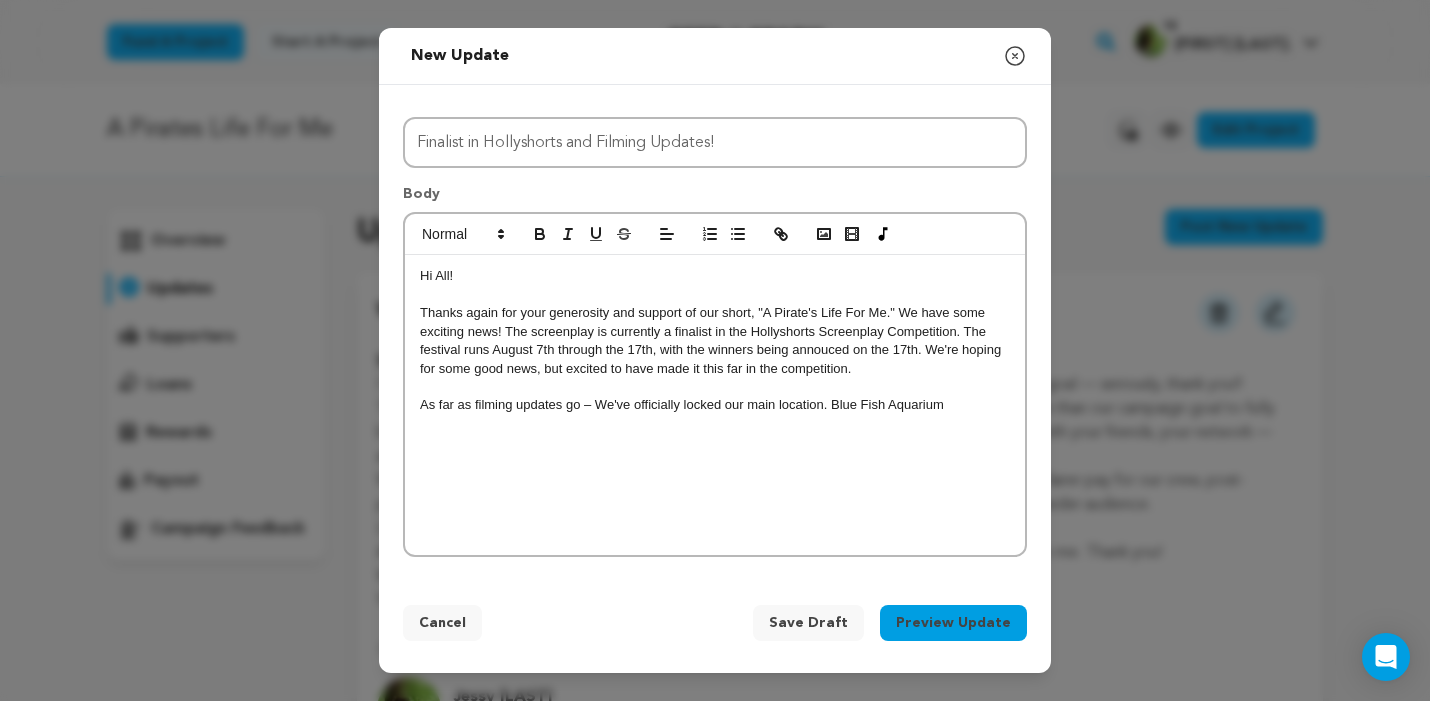click on "As far as filming updates go – We've officially locked our main location. Blue Fish Aquarium" at bounding box center (715, 405) 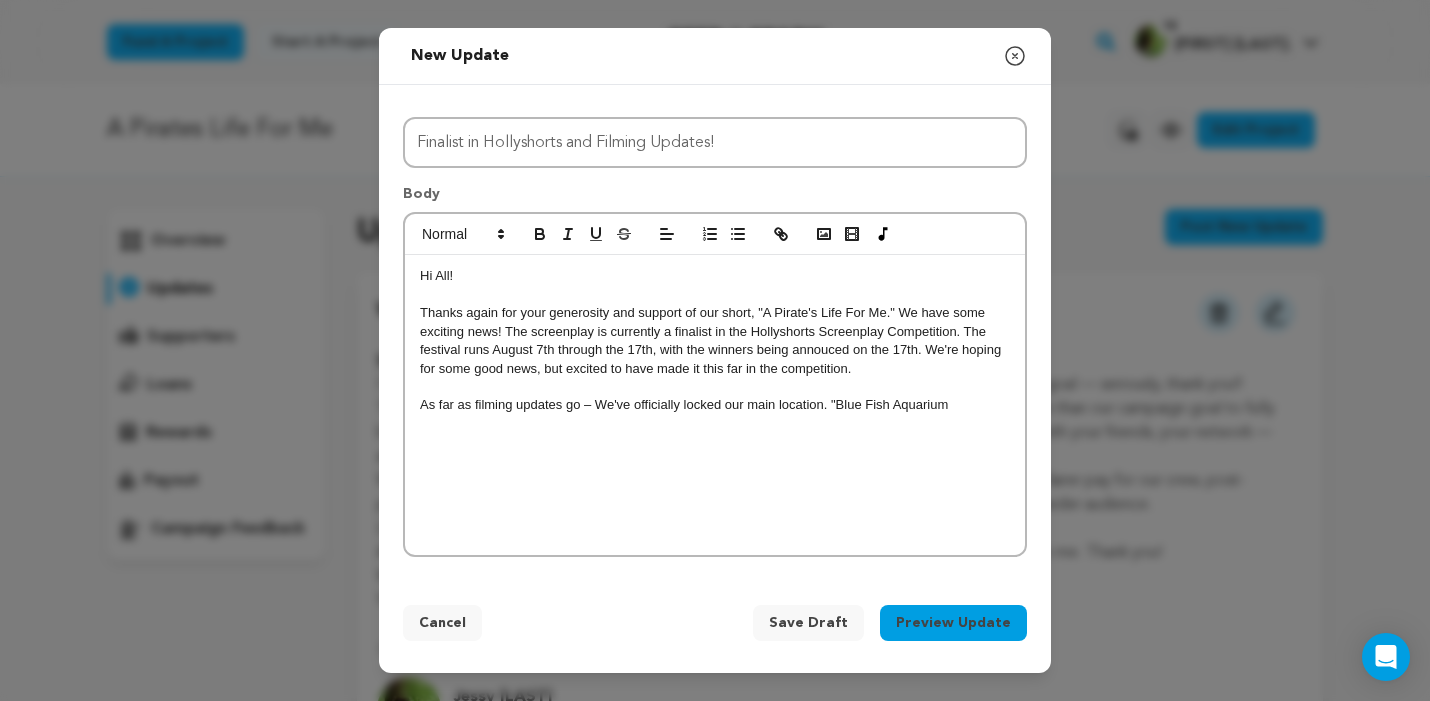 click on "As far as filming updates go – We've officially locked our main location. "Blue Fish Aquarium" at bounding box center (715, 405) 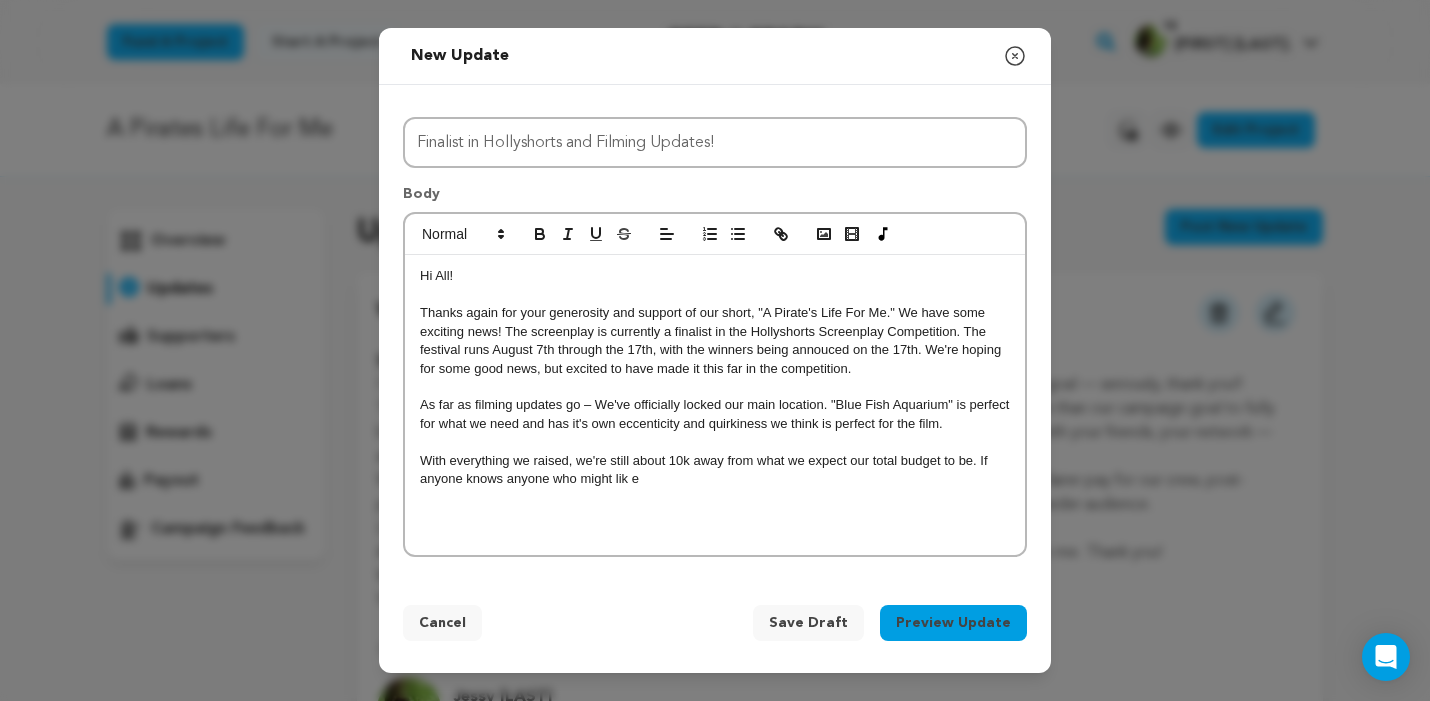 click on "With everything we raised, we're still about 10k away from what we expect our total budget to be. If anyone knows anyone who might lik e" at bounding box center (715, 470) 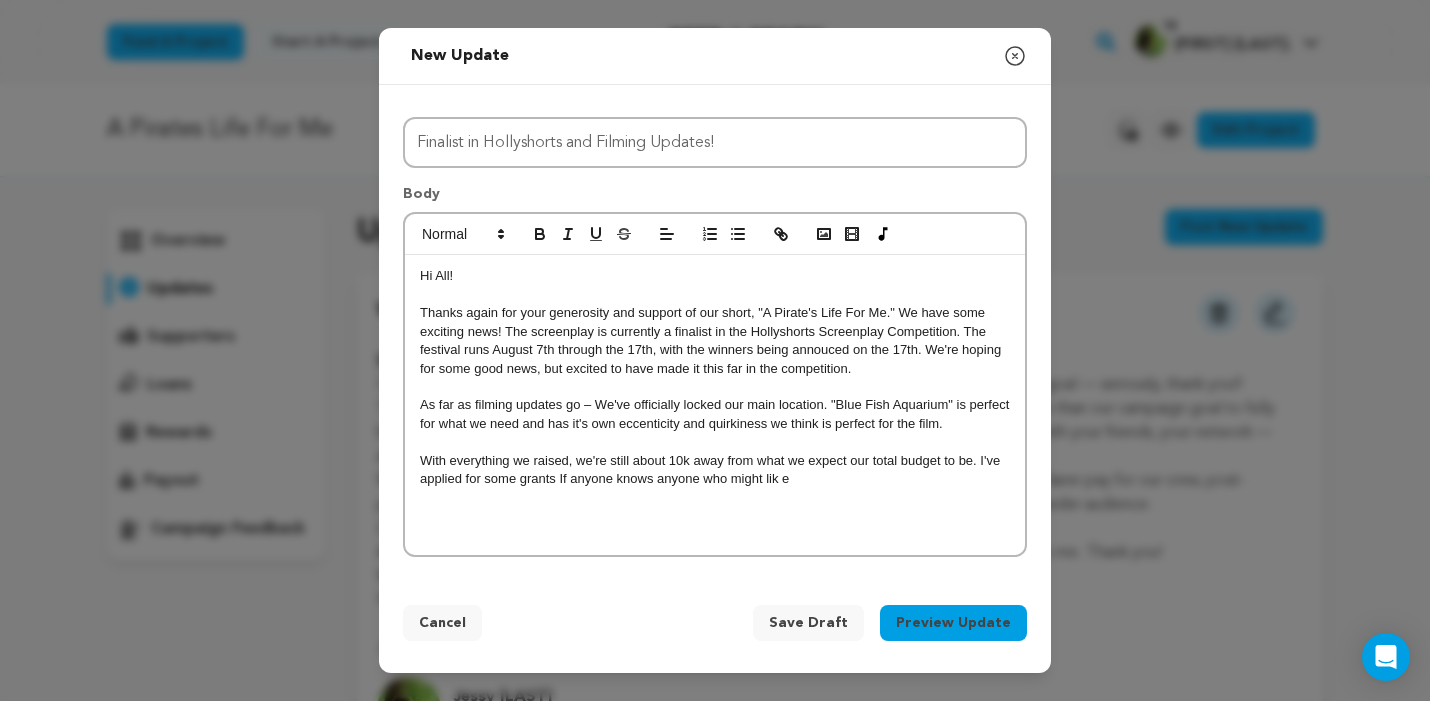click on "With everything we raised, we're still about 10k away from what we expect our total budget to be. I've applied for some grants If anyone knows anyone who might lik e" at bounding box center [715, 470] 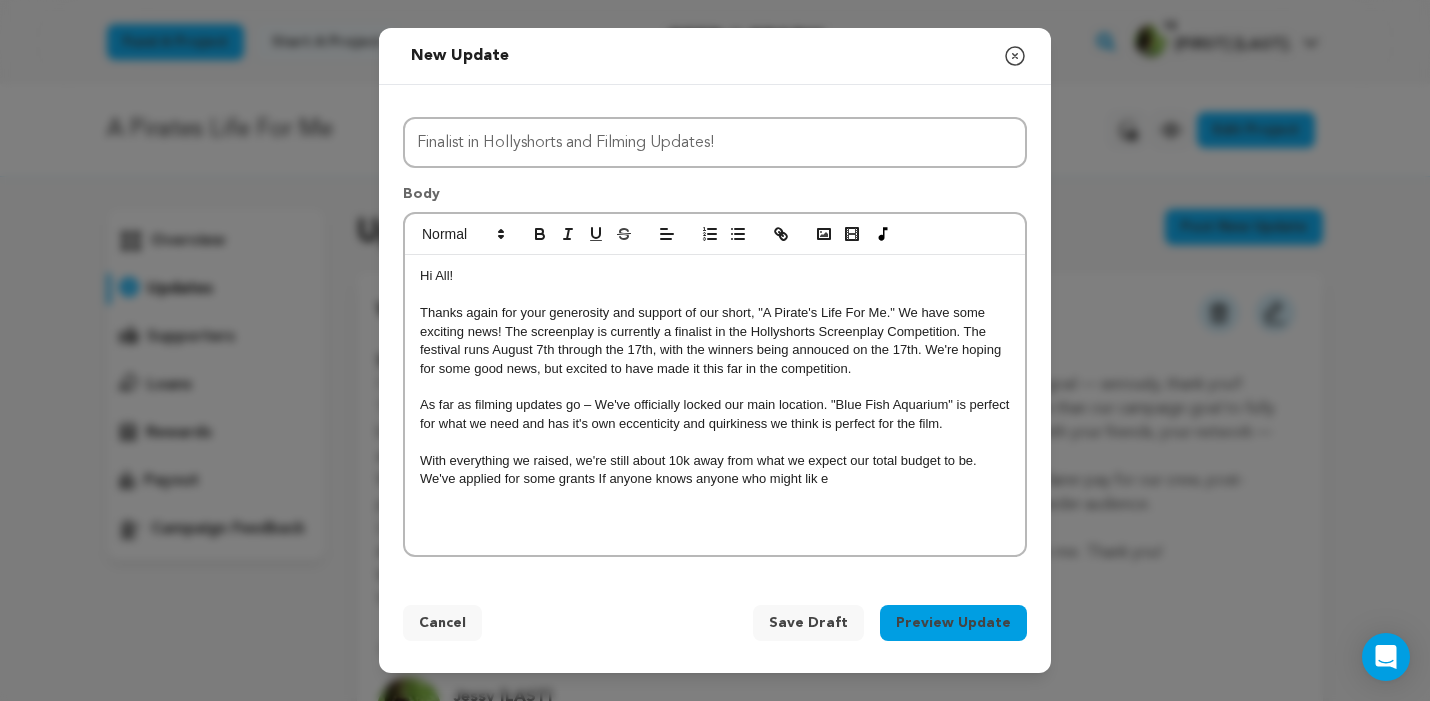 click on "With everything we raised, we're still about 10k away from what we expect our total budget to be. We've applied for some grants If anyone knows anyone who might lik e" at bounding box center (715, 470) 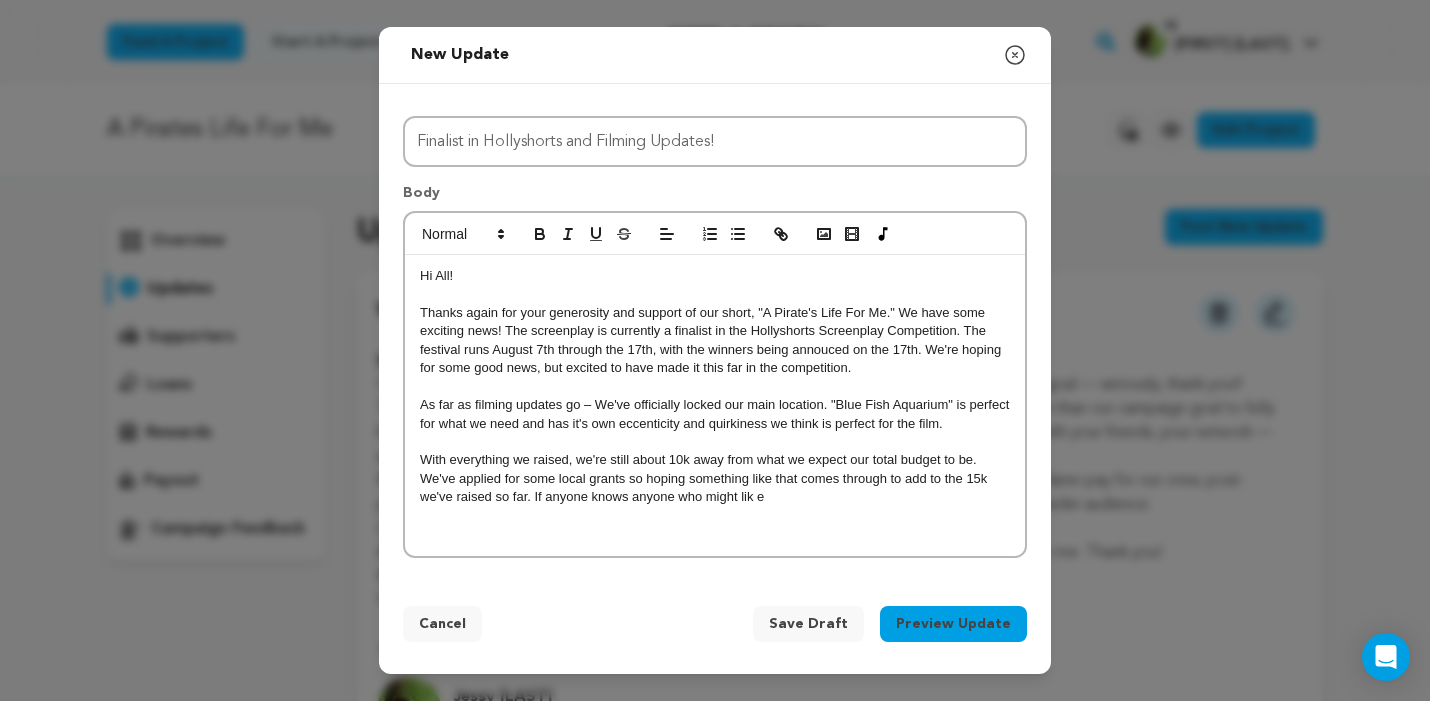 click on "With everything we raised, we're still about 10k away from what we expect our total budget to be. We've applied for some local grants so hoping something like that comes through to add to the 15k we've raised so far. If anyone knows anyone who might lik e" at bounding box center (715, 478) 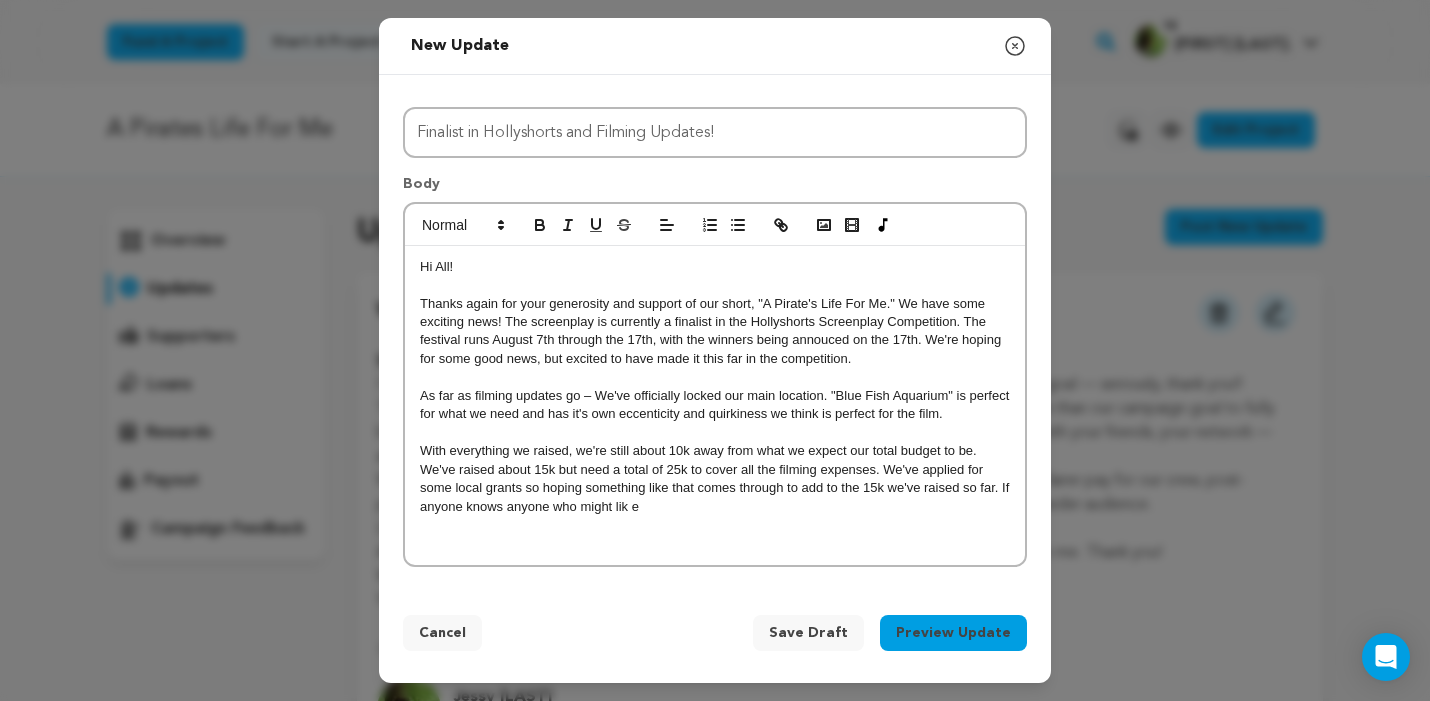 drag, startPoint x: 781, startPoint y: 489, endPoint x: 786, endPoint y: 506, distance: 17.720045 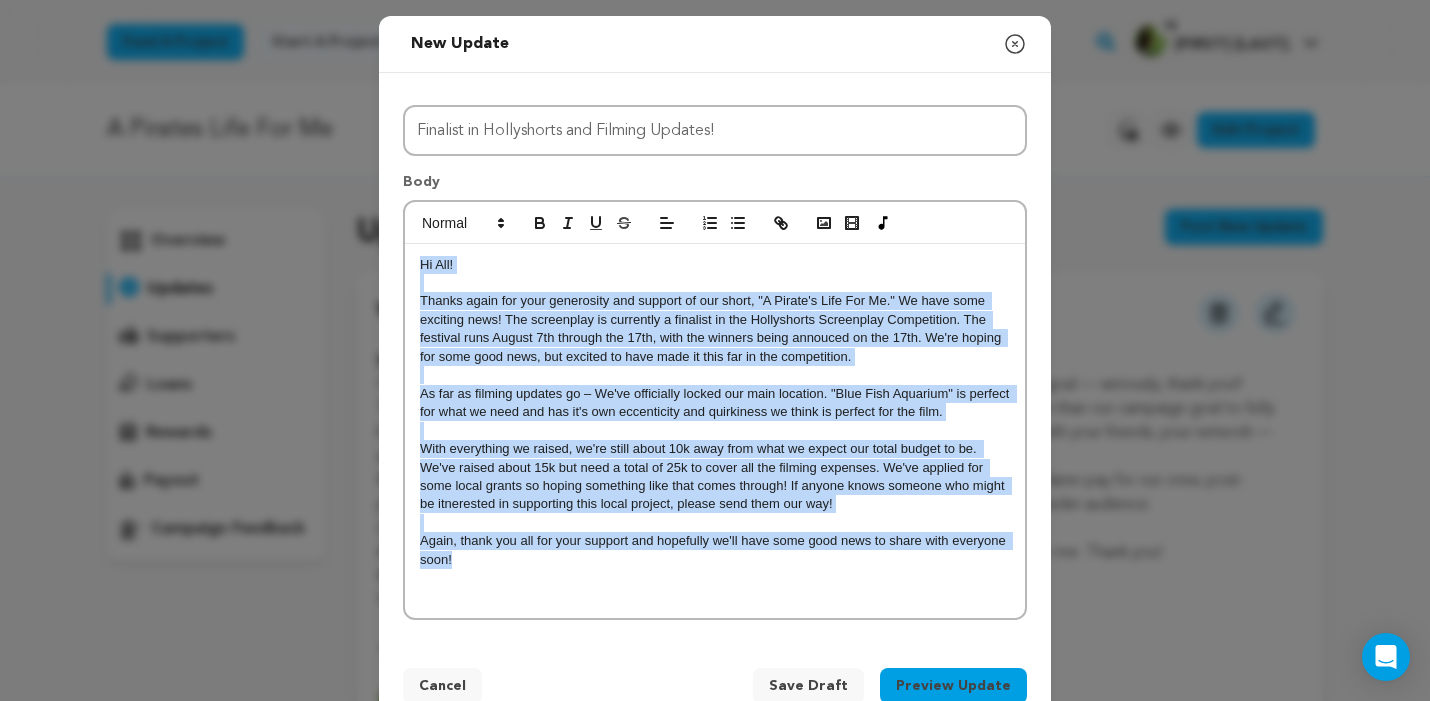 drag, startPoint x: 474, startPoint y: 559, endPoint x: 273, endPoint y: 67, distance: 531.47437 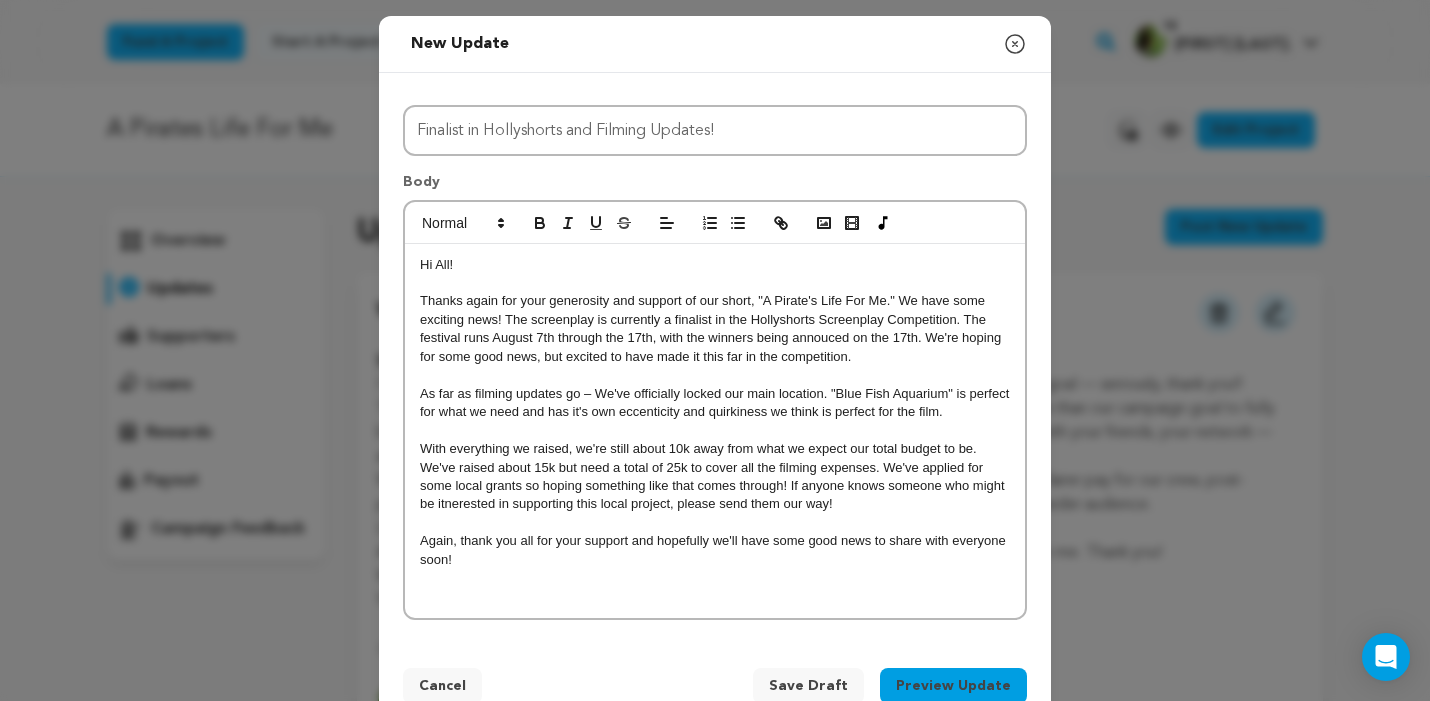scroll, scrollTop: 0, scrollLeft: 0, axis: both 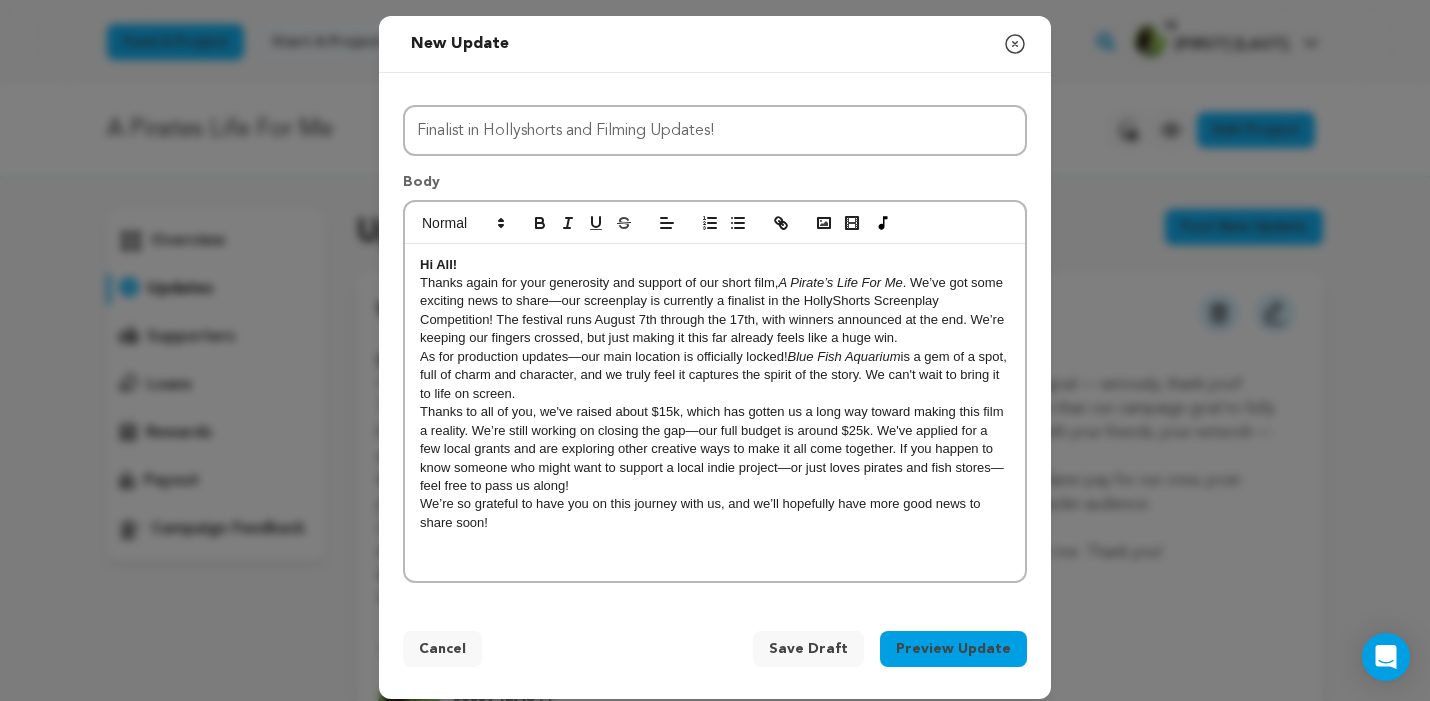 click on "Thanks again for your generosity and support of our short film, A Pirate’s Life For Me . We’ve got some exciting news to share—our screenplay is currently a finalist in the HollyShorts Screenplay Competition! The festival runs August 7th through the 17th, with winners announced at the end. We’re keeping our fingers crossed, but just making it this far already feels like a huge win." at bounding box center [715, 311] 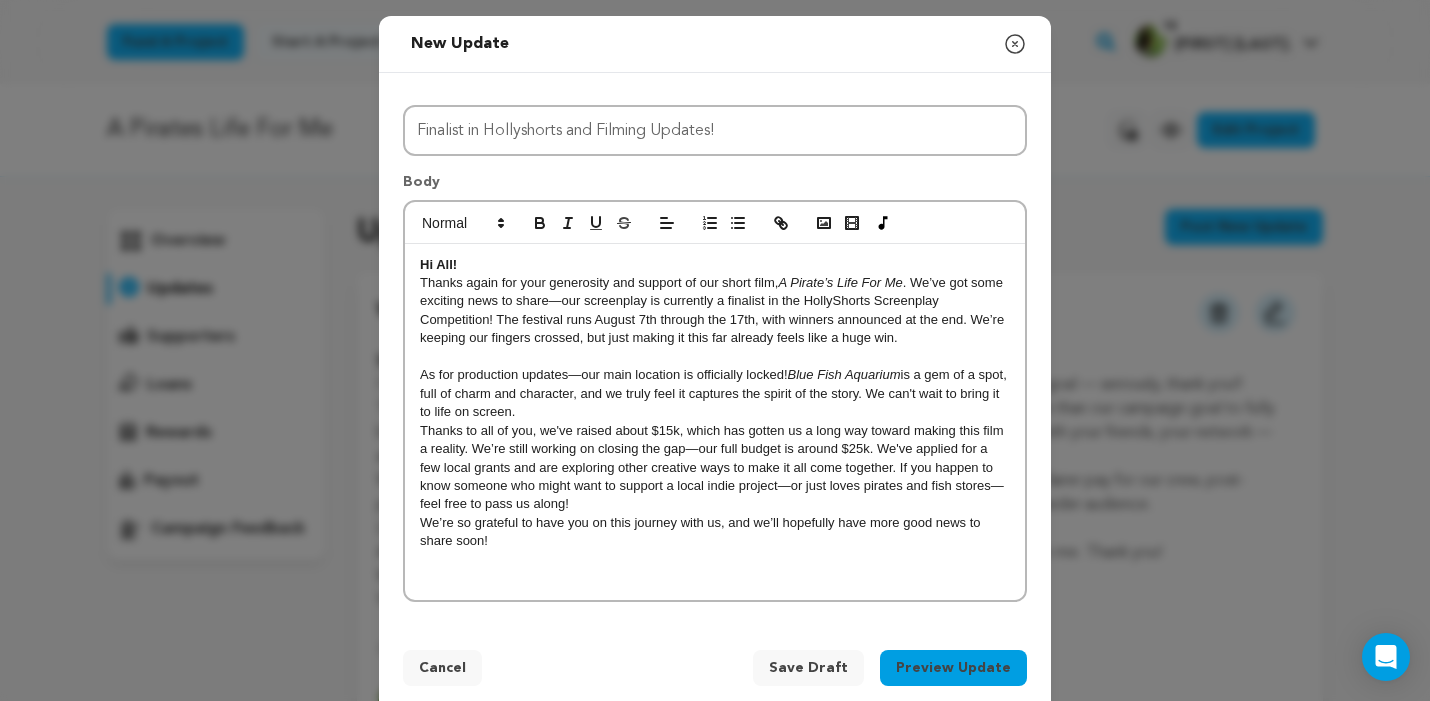 click on "As for production updates—our main location is officially locked!  Blue Fish Aquarium  is a gem of a spot, full of charm and character, and we truly feel it captures the spirit of the story. We can't wait to bring it to life on screen." at bounding box center (715, 393) 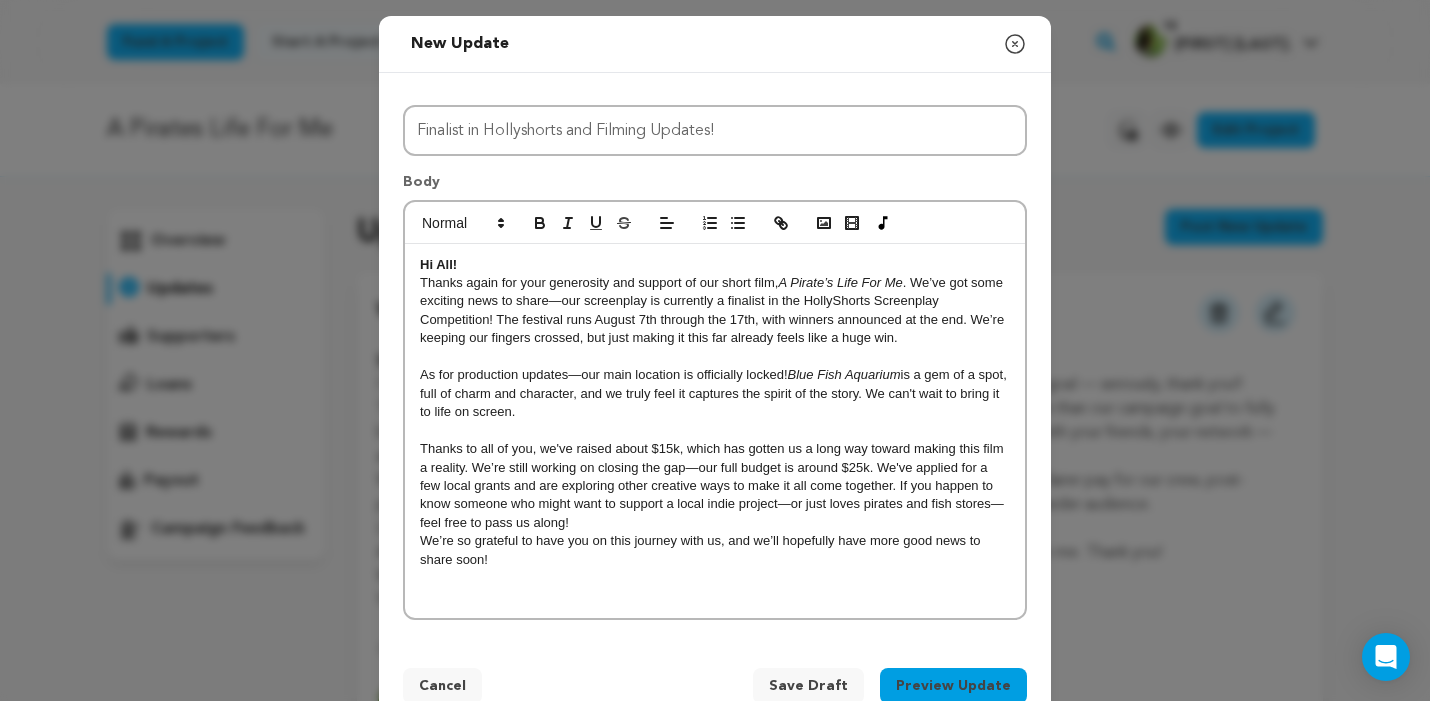 click on "As for production updates—our main location is officially locked!  Blue Fish Aquarium  is a gem of a spot, full of charm and character, and we truly feel it captures the spirit of the story. We can't wait to bring it to life on screen." at bounding box center (715, 393) 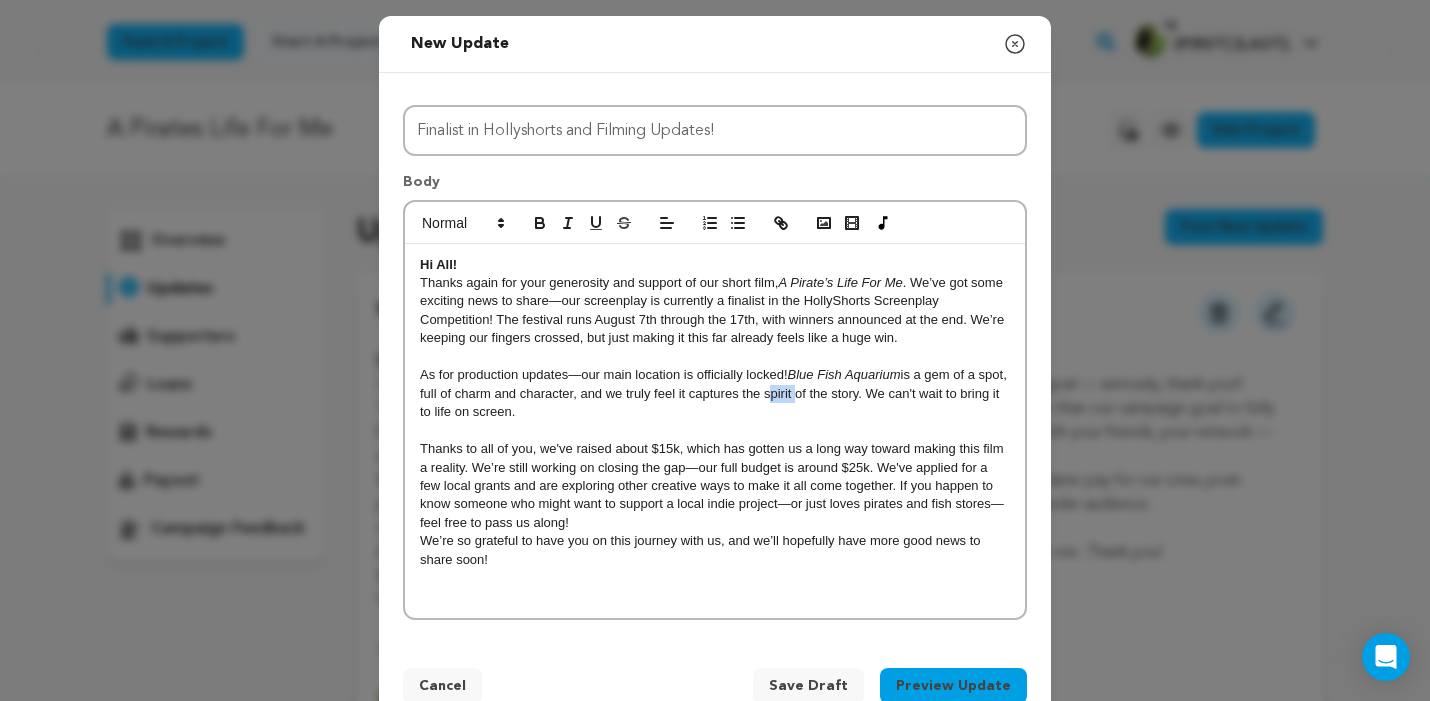 click on "As for production updates—our main location is officially locked!  Blue Fish Aquarium  is a gem of a spot, full of charm and character, and we truly feel it captures the spirit of the story. We can't wait to bring it to life on screen." at bounding box center (715, 393) 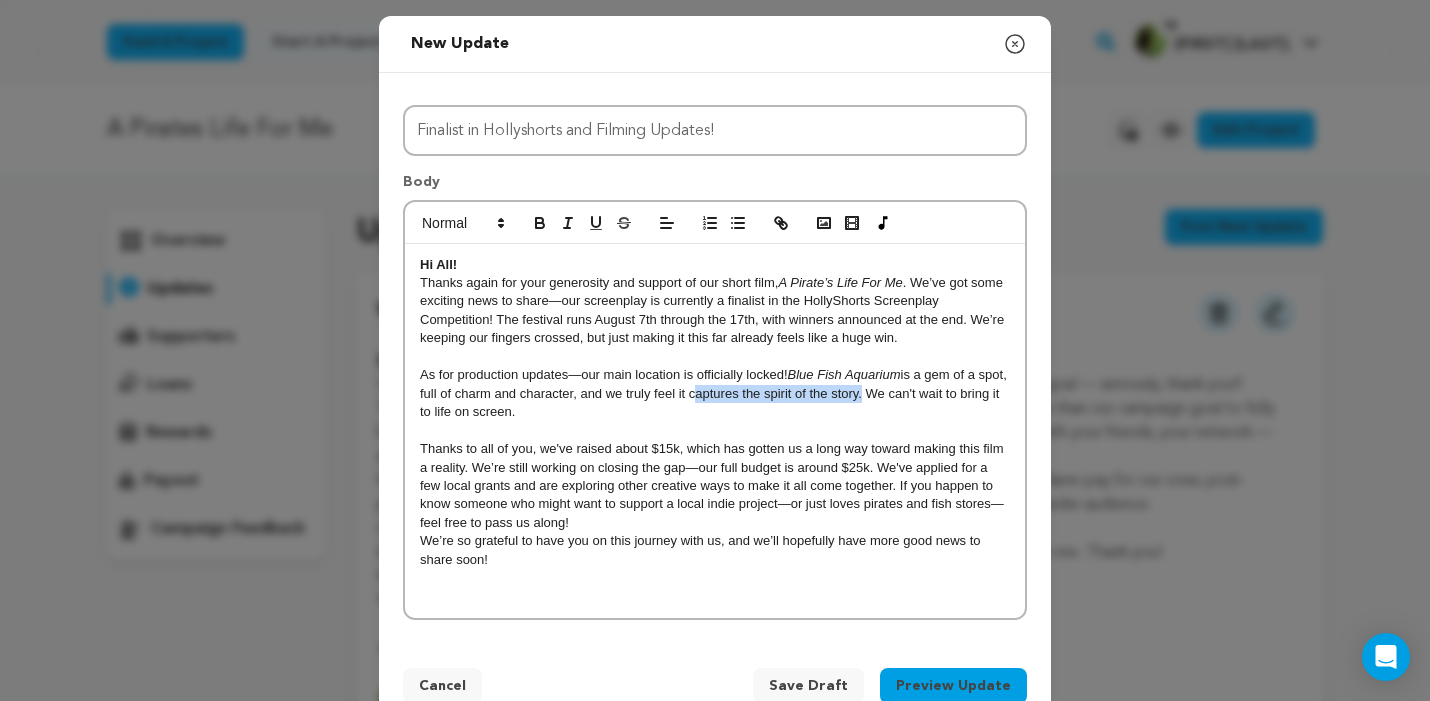 drag, startPoint x: 888, startPoint y: 397, endPoint x: 719, endPoint y: 399, distance: 169.01184 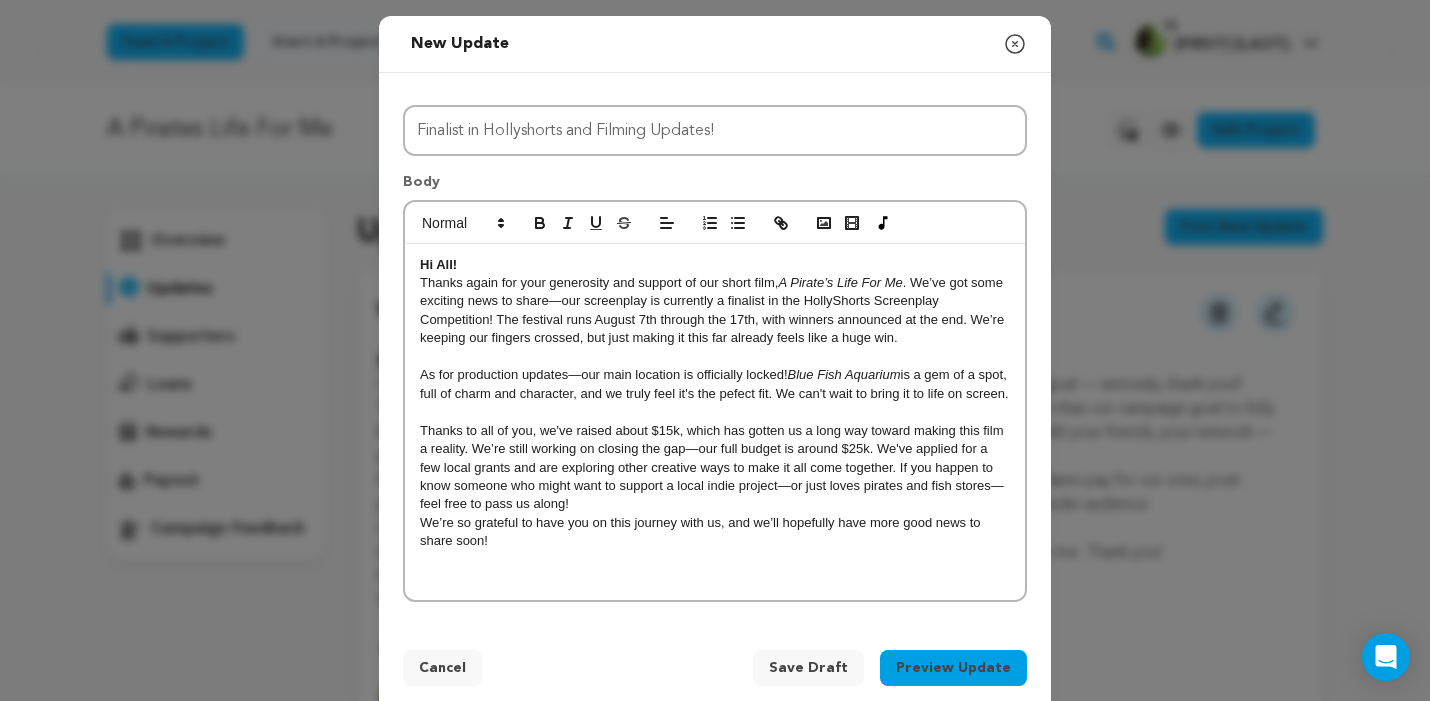click on "As for production updates—our main location is officially locked!  Blue Fish Aquarium  is a gem of a spot, full of charm and character, and we truly feel it's the pefect fit. We can't wait to bring it to life on screen." at bounding box center [715, 384] 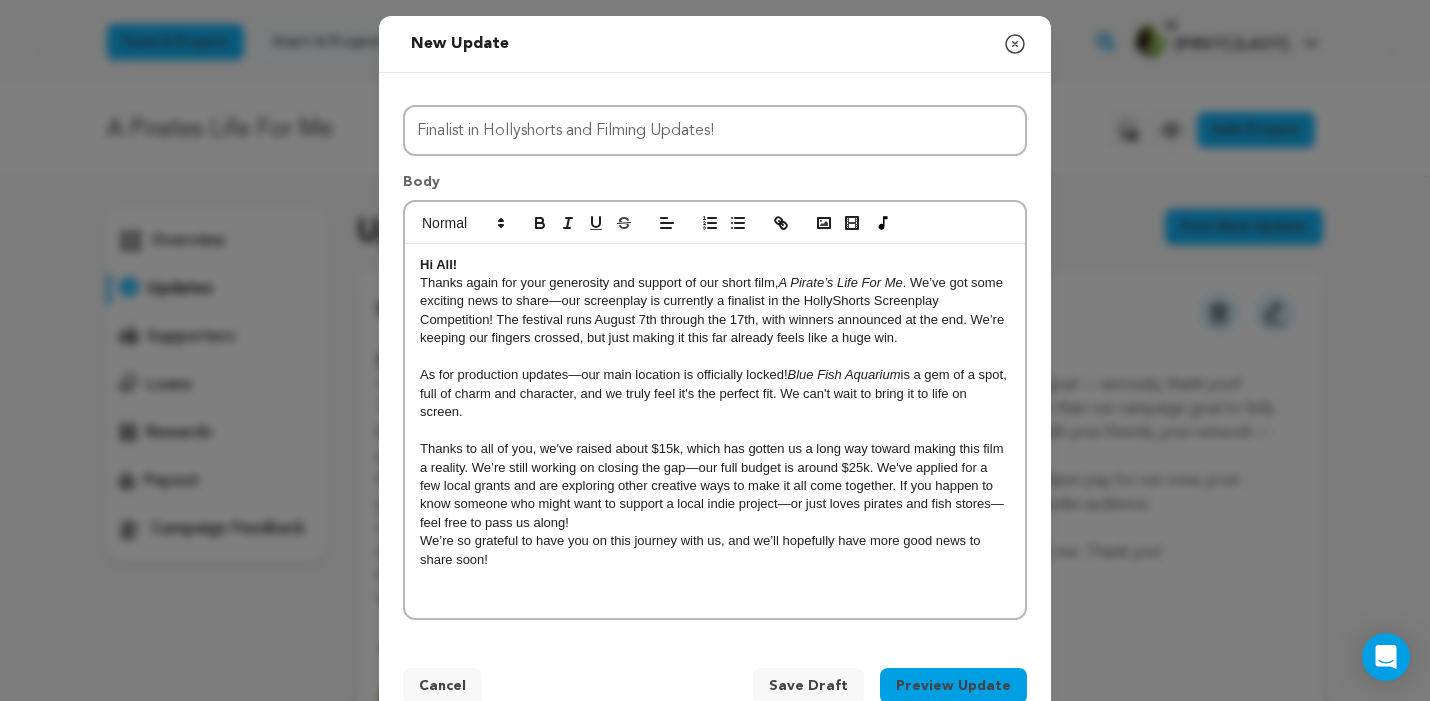 click on "As for production updates—our main location is officially locked!  Blue Fish Aquarium  is a gem of a spot, full of charm and character, and we truly feel it's the perfect fit. We can't wait to bring it to life on screen." at bounding box center (715, 393) 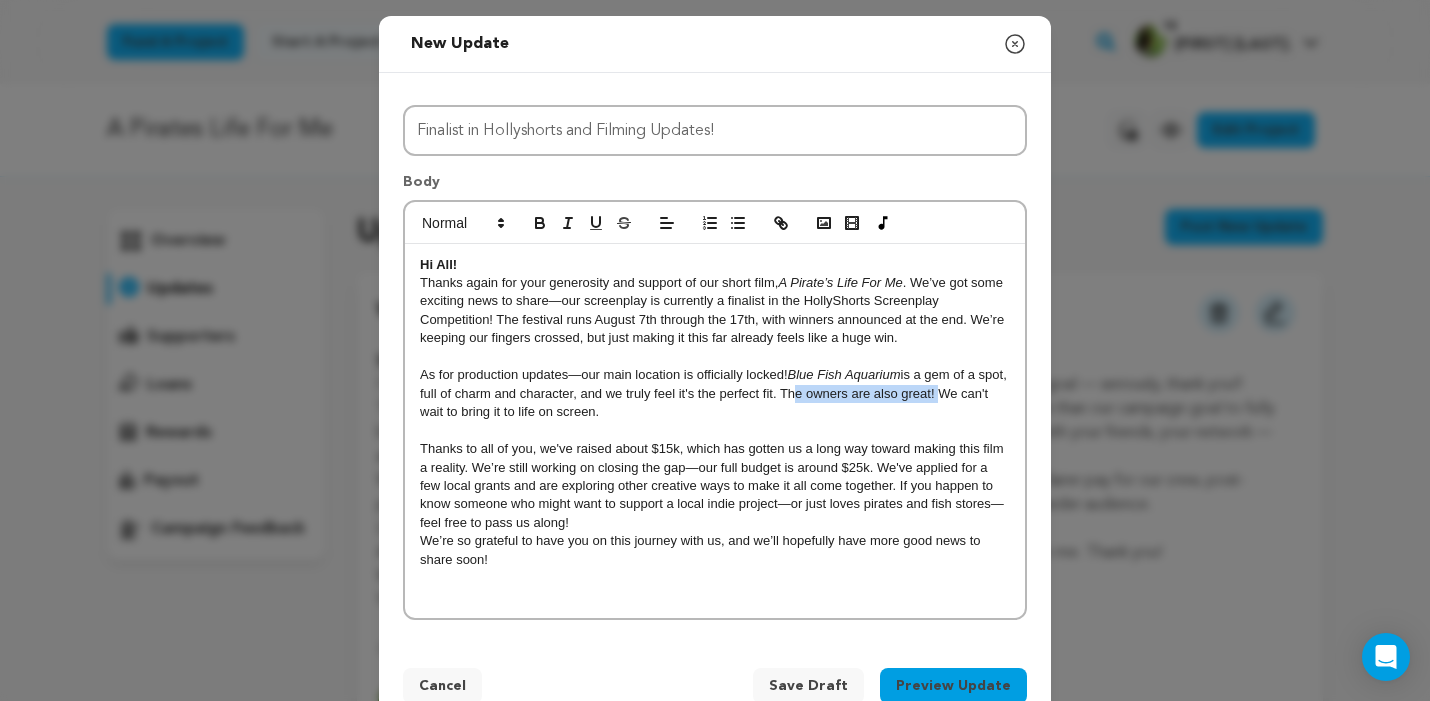 drag, startPoint x: 967, startPoint y: 397, endPoint x: 816, endPoint y: 397, distance: 151 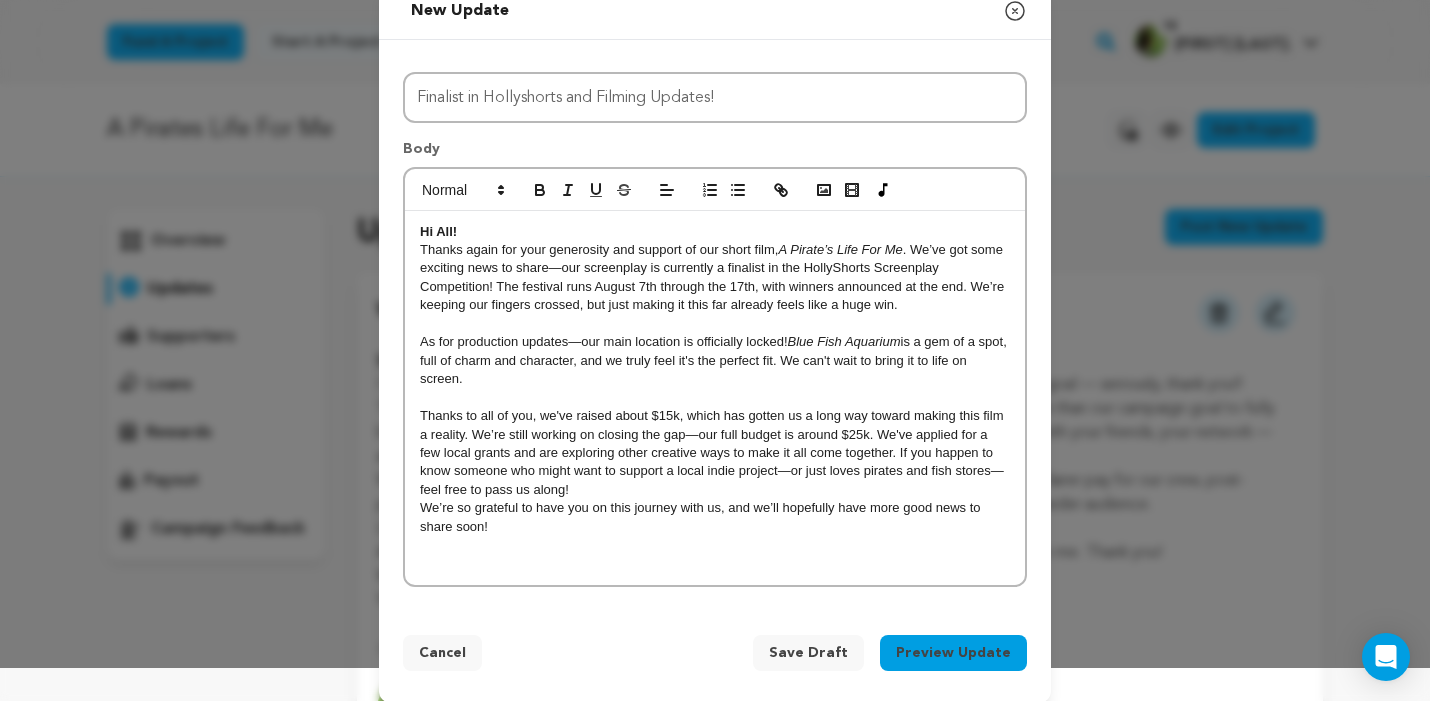 scroll, scrollTop: 34, scrollLeft: 0, axis: vertical 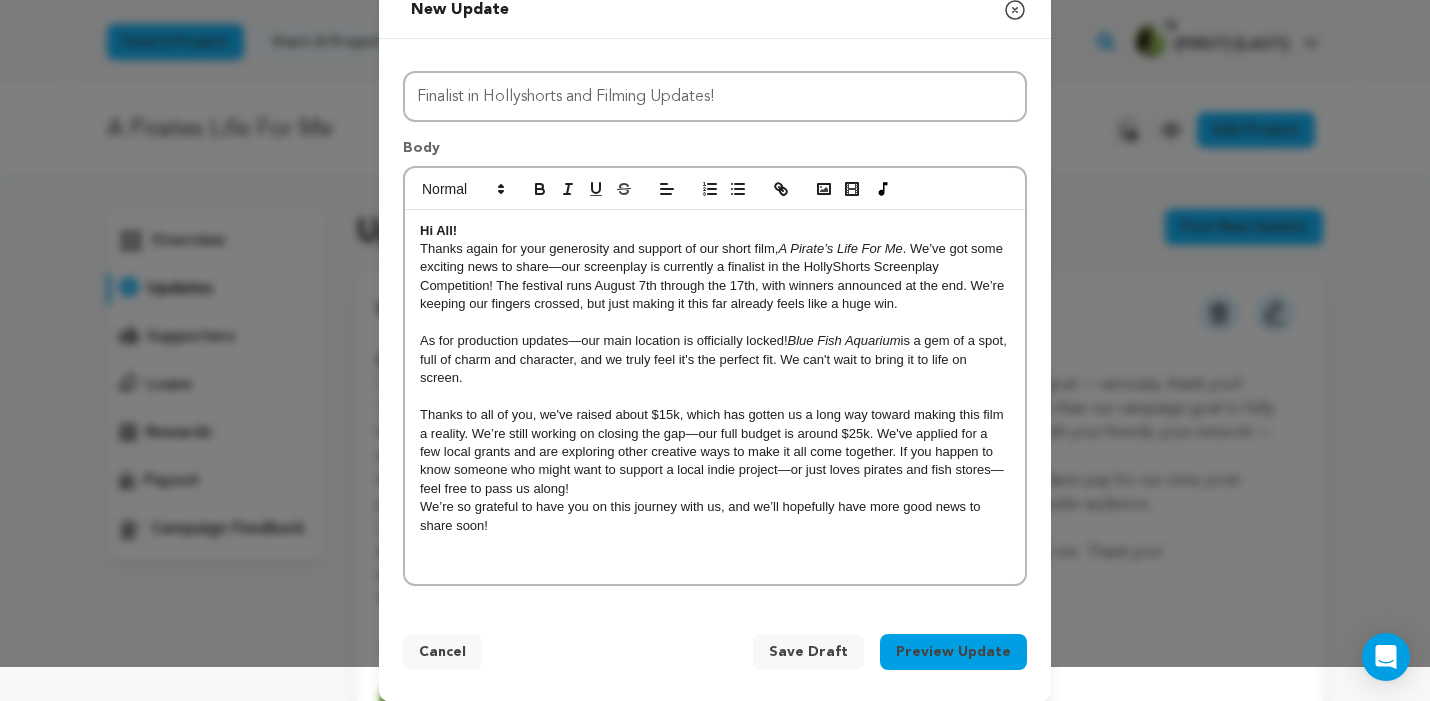 click on "Thanks to all of you, we've raised about $15k, which has gotten us a long way toward making this film a reality. We’re still working on closing the gap—our full budget is around $25k. We've applied for a few local grants and are exploring other creative ways to make it all come together. If you happen to know someone who might want to support a local indie project—or just loves pirates and fish stores—feel free to pass us along!" at bounding box center [715, 452] 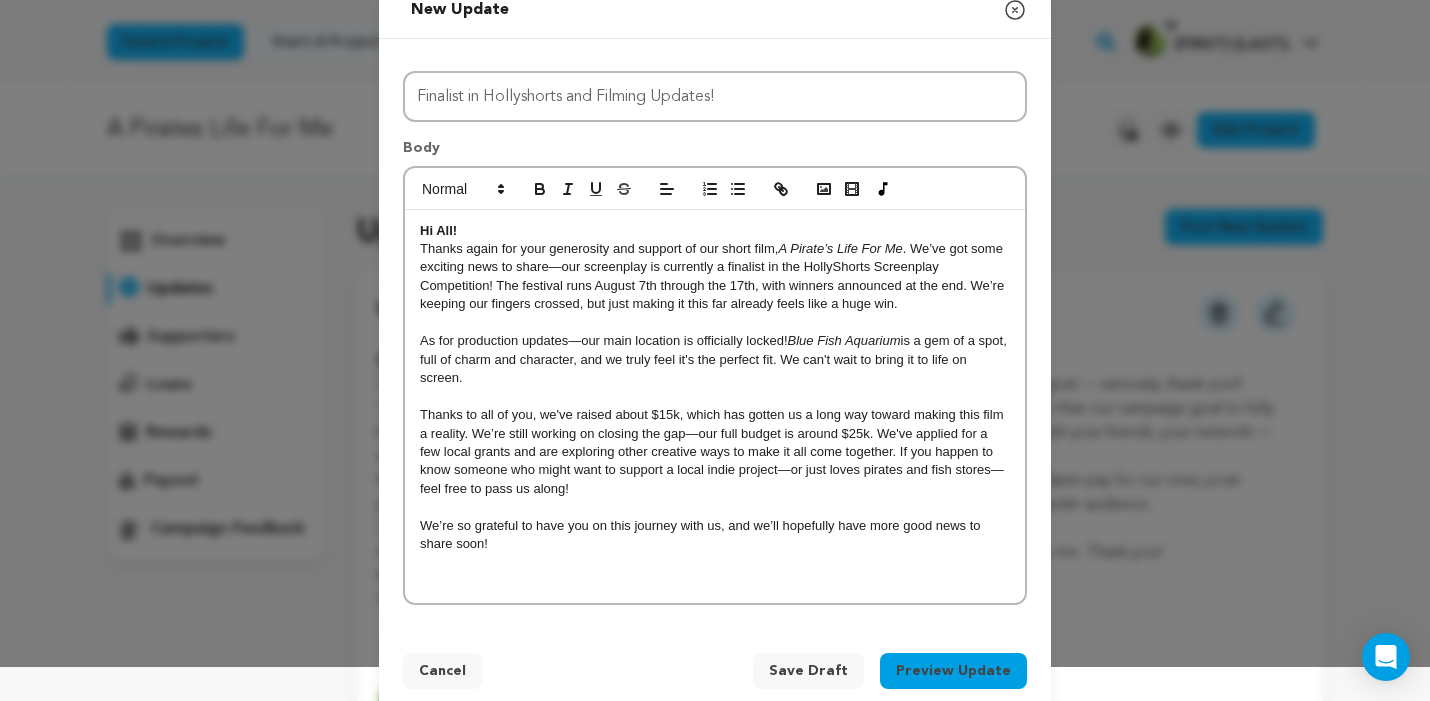 scroll, scrollTop: 70, scrollLeft: 0, axis: vertical 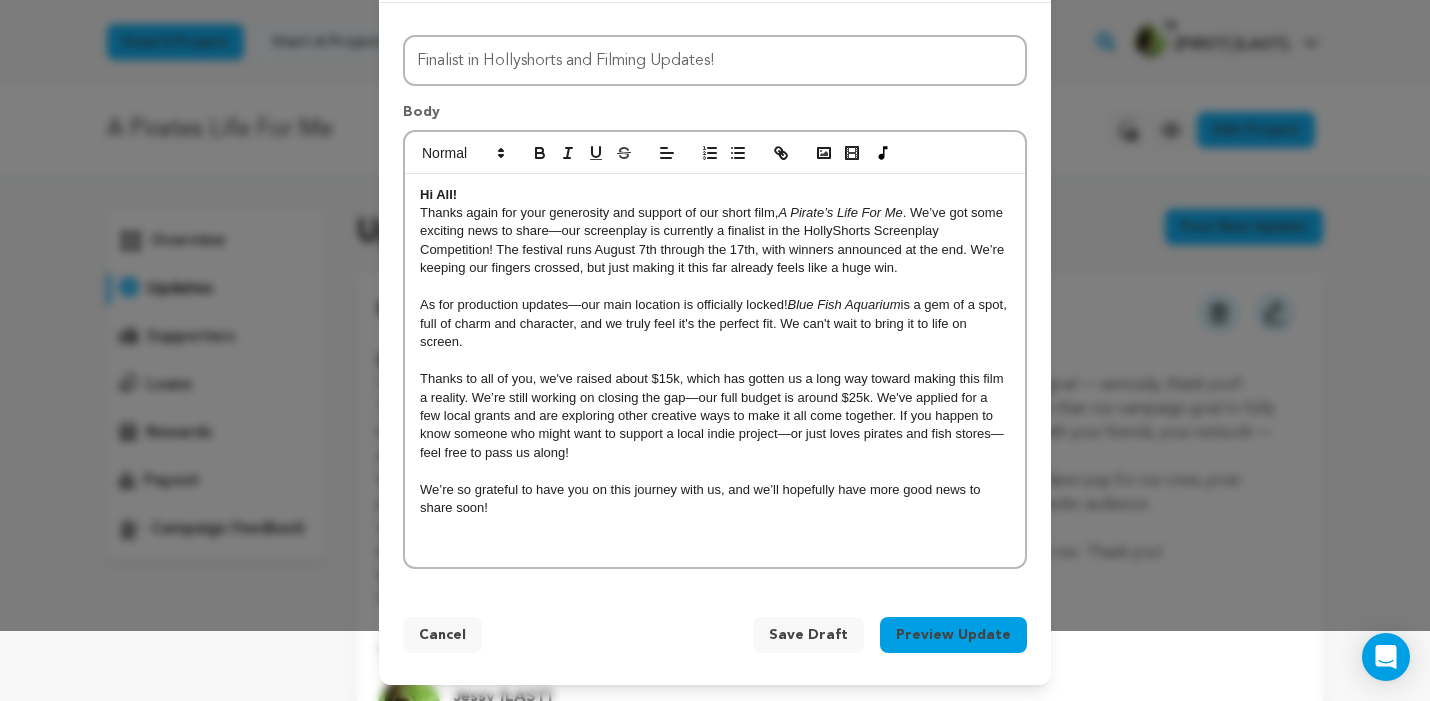 click on "We’re so grateful to have you on this journey with us, and we’ll hopefully have more good news to share soon!" at bounding box center (715, 499) 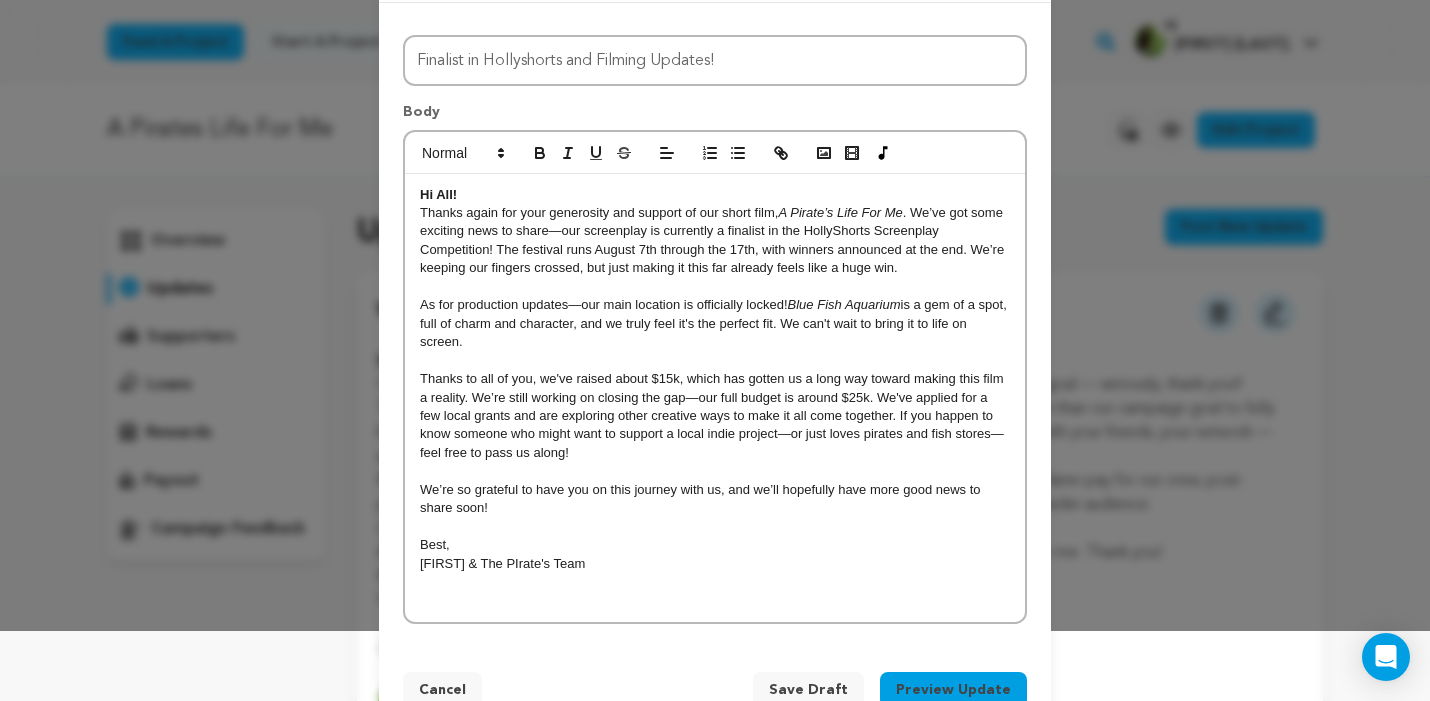 click on "[FIRST] & The PIrate's Team" at bounding box center [715, 564] 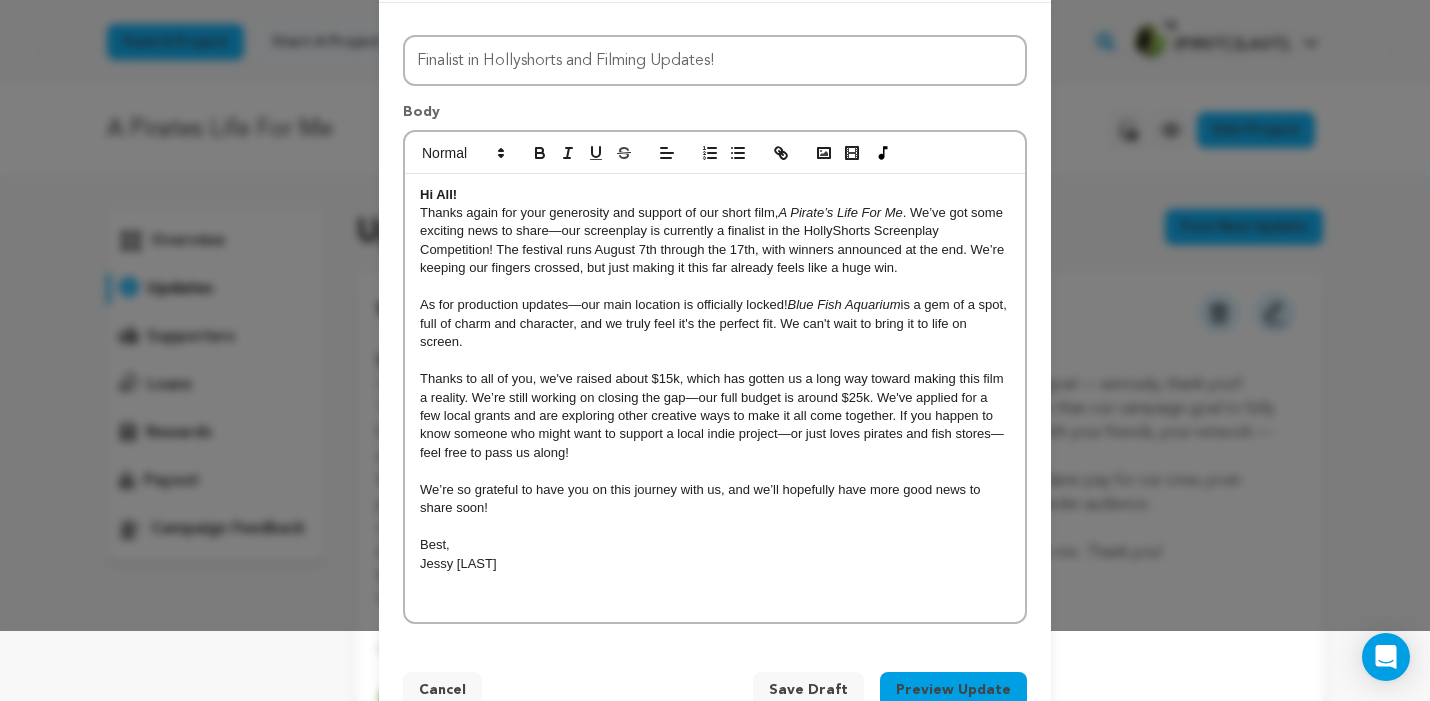 click on "As for production updates—our main location is officially locked!  Blue Fish Aquarium  is a gem of a spot, full of charm and character, and we truly feel it's the perfect fit. We can't wait to bring it to life on screen." at bounding box center [715, 323] 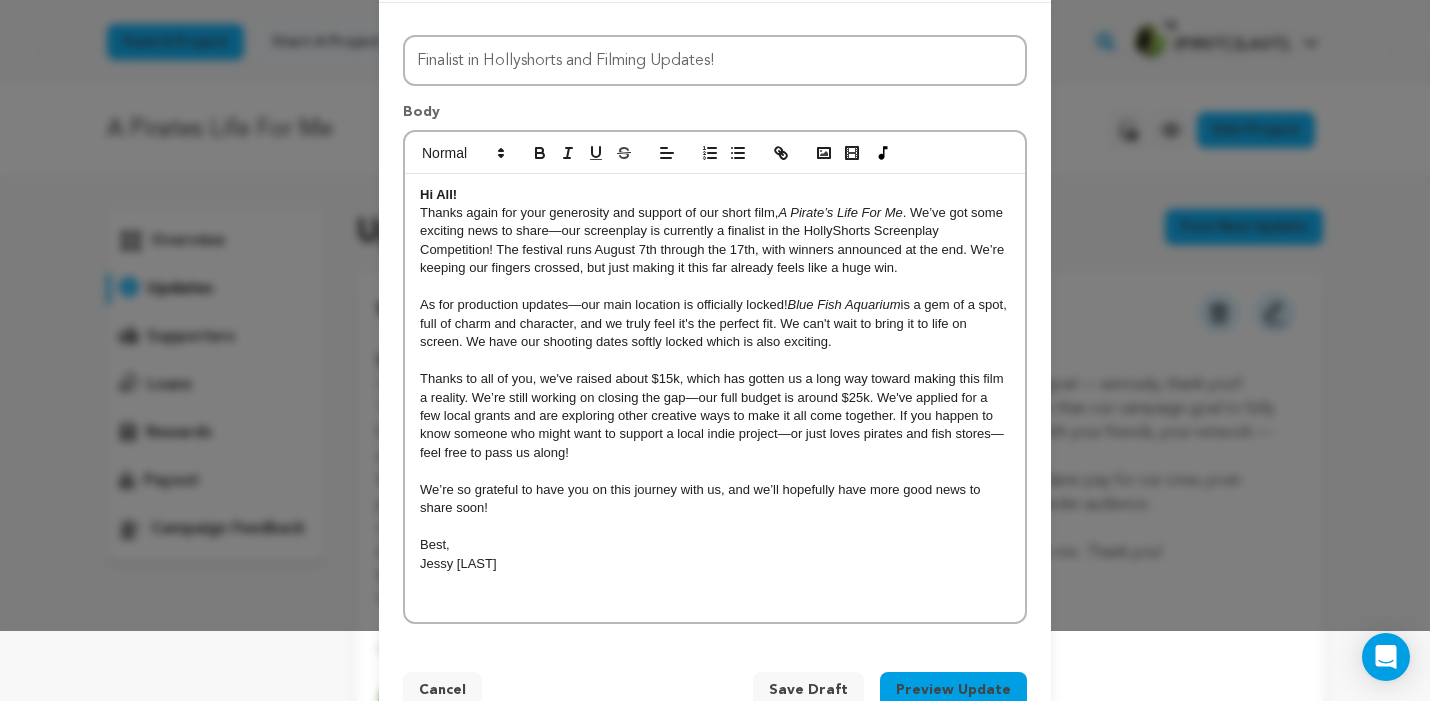 scroll, scrollTop: 125, scrollLeft: 0, axis: vertical 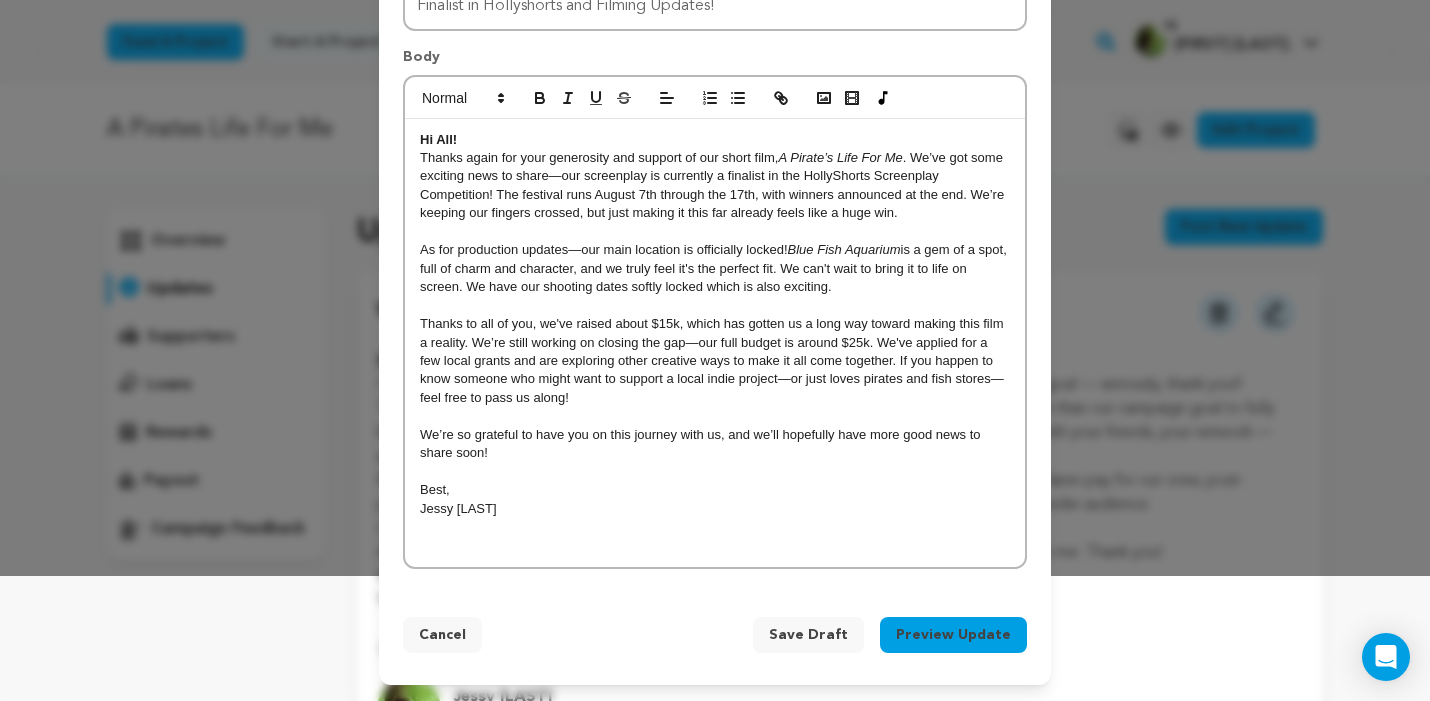 click on "Preview Update" at bounding box center [953, 635] 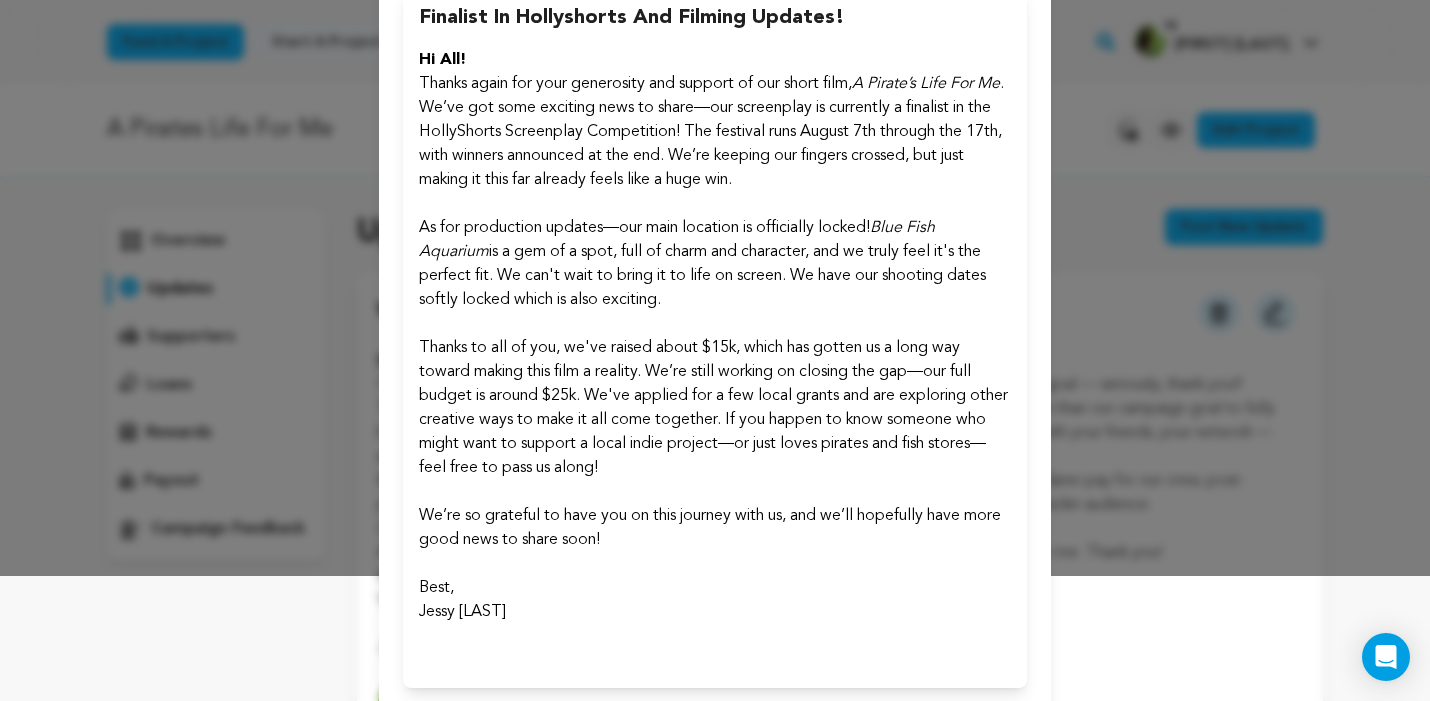 scroll, scrollTop: 244, scrollLeft: 0, axis: vertical 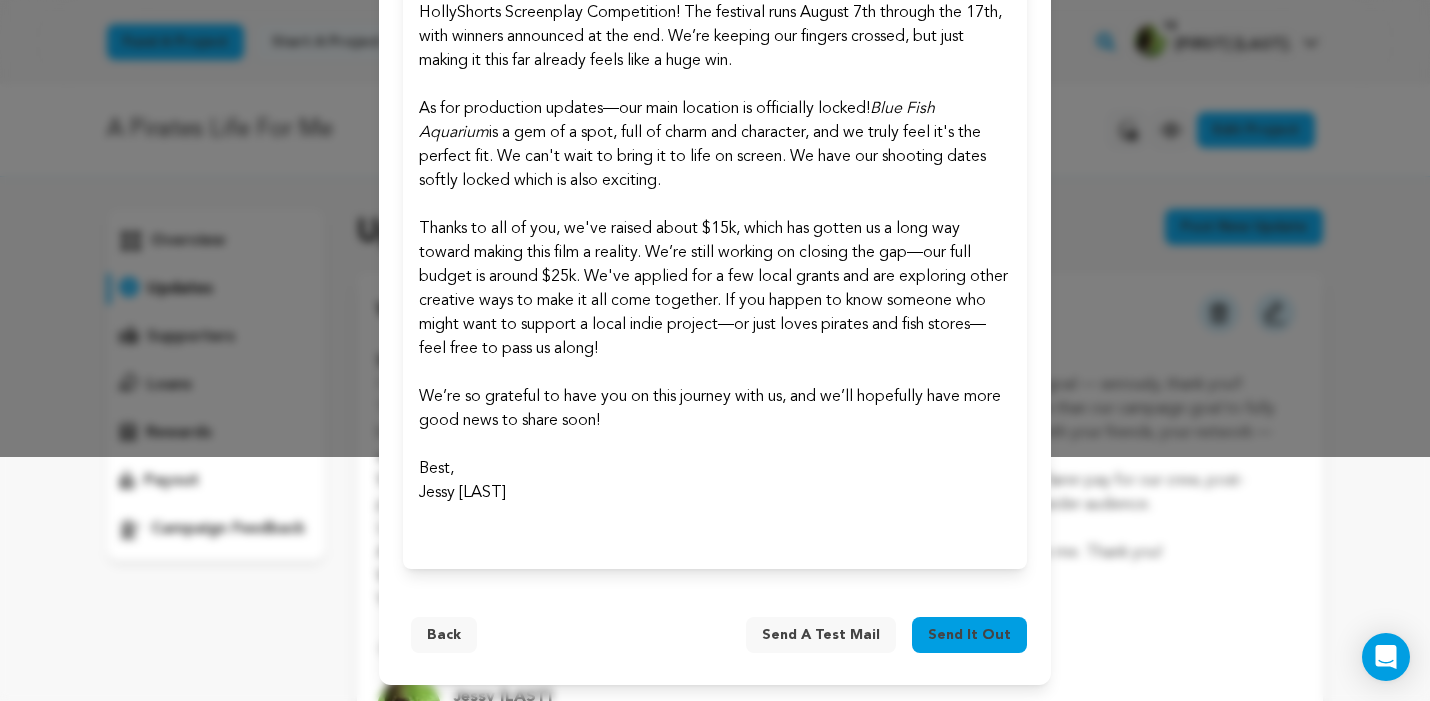 click on "Back" at bounding box center [444, 635] 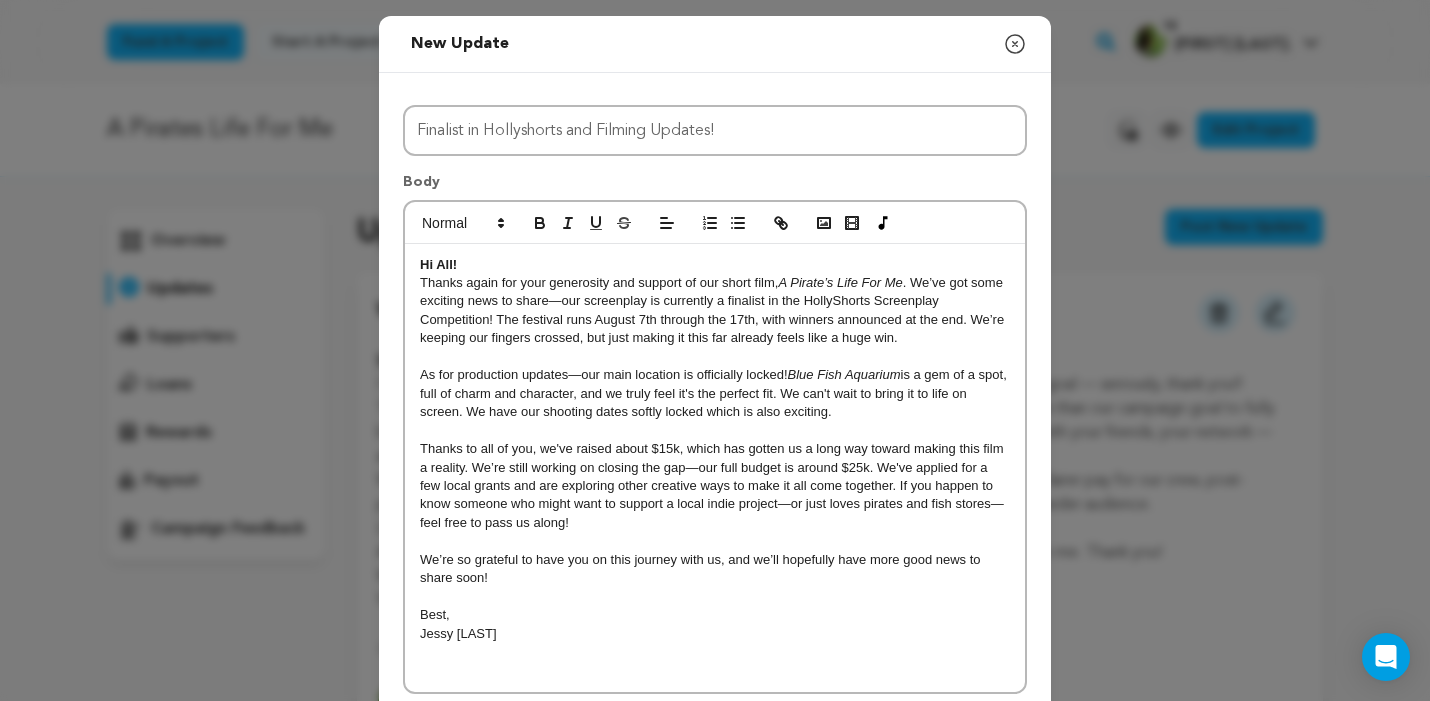 scroll, scrollTop: 125, scrollLeft: 0, axis: vertical 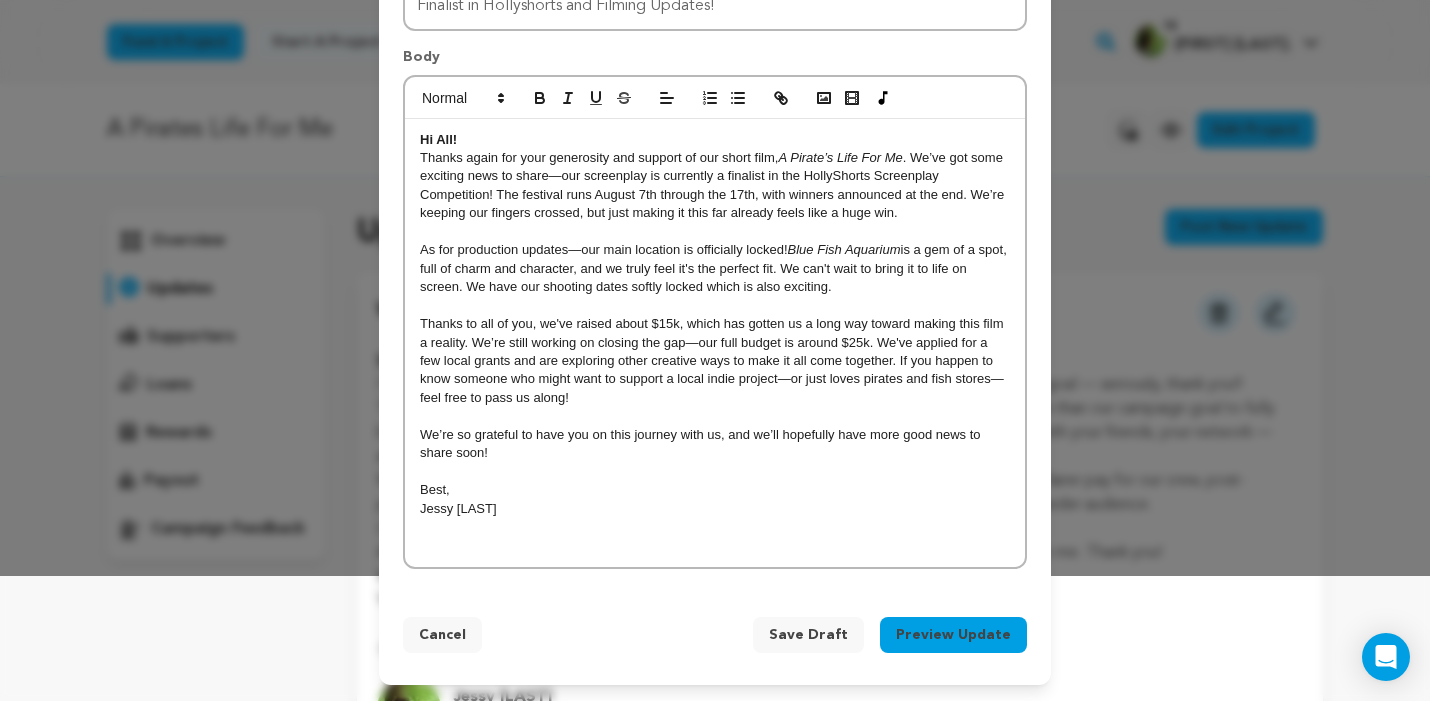 click on "Jessy [LAST]" at bounding box center [715, 509] 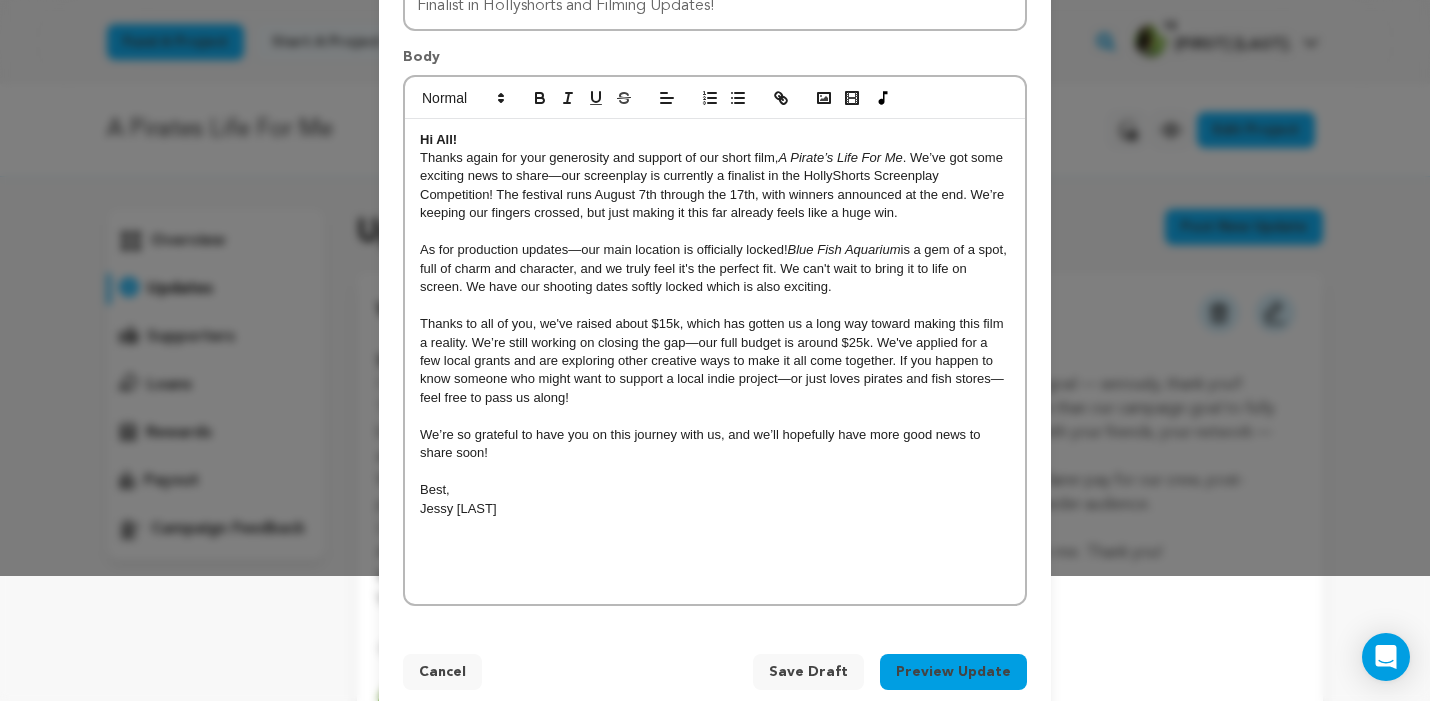 click on "Thanks to all of you, we've raised about $15k, which has gotten us a long way toward making this film a reality. We’re still working on closing the gap—our full budget is around $25k. We've applied for a few local grants and are exploring other creative ways to make it all come together. If you happen to know someone who might want to support a local indie project—or just loves pirates and fish stores—feel free to pass us along!" at bounding box center [715, 361] 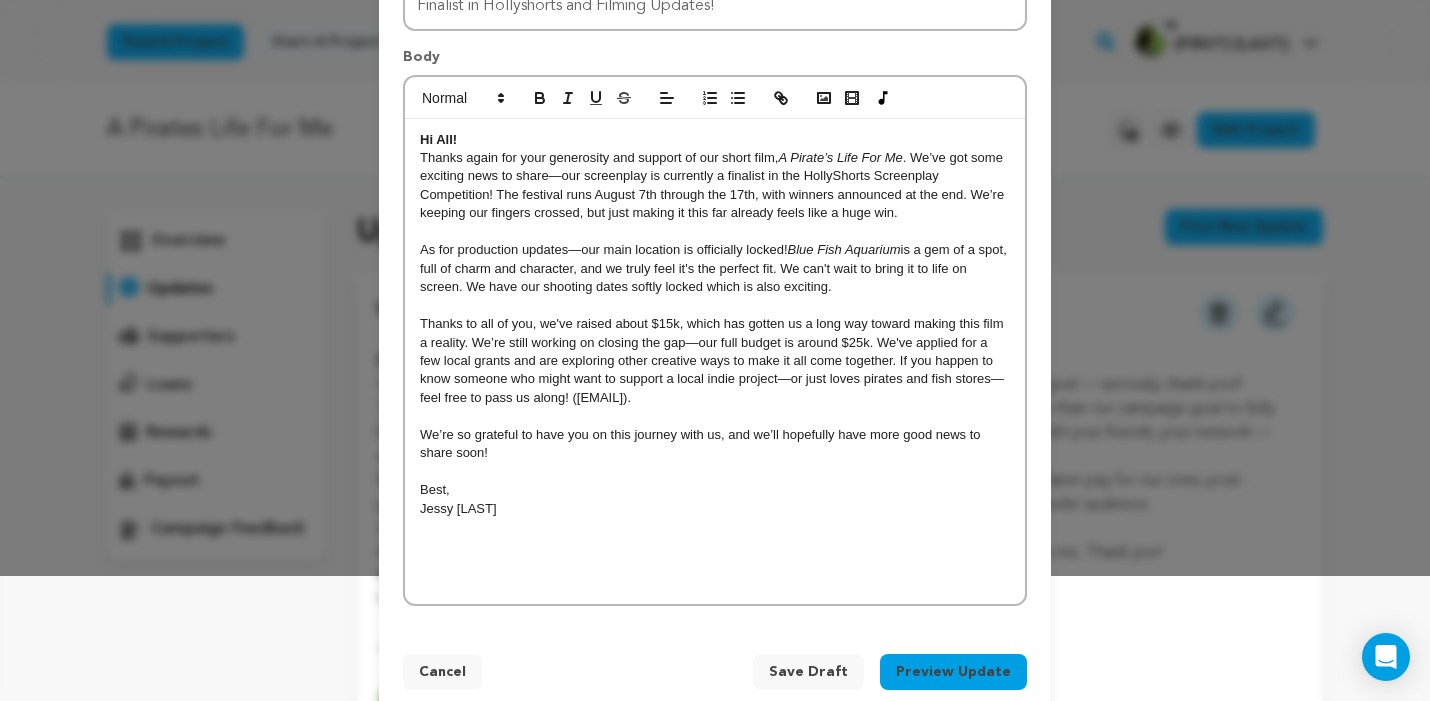 drag, startPoint x: 715, startPoint y: 397, endPoint x: 578, endPoint y: 394, distance: 137.03284 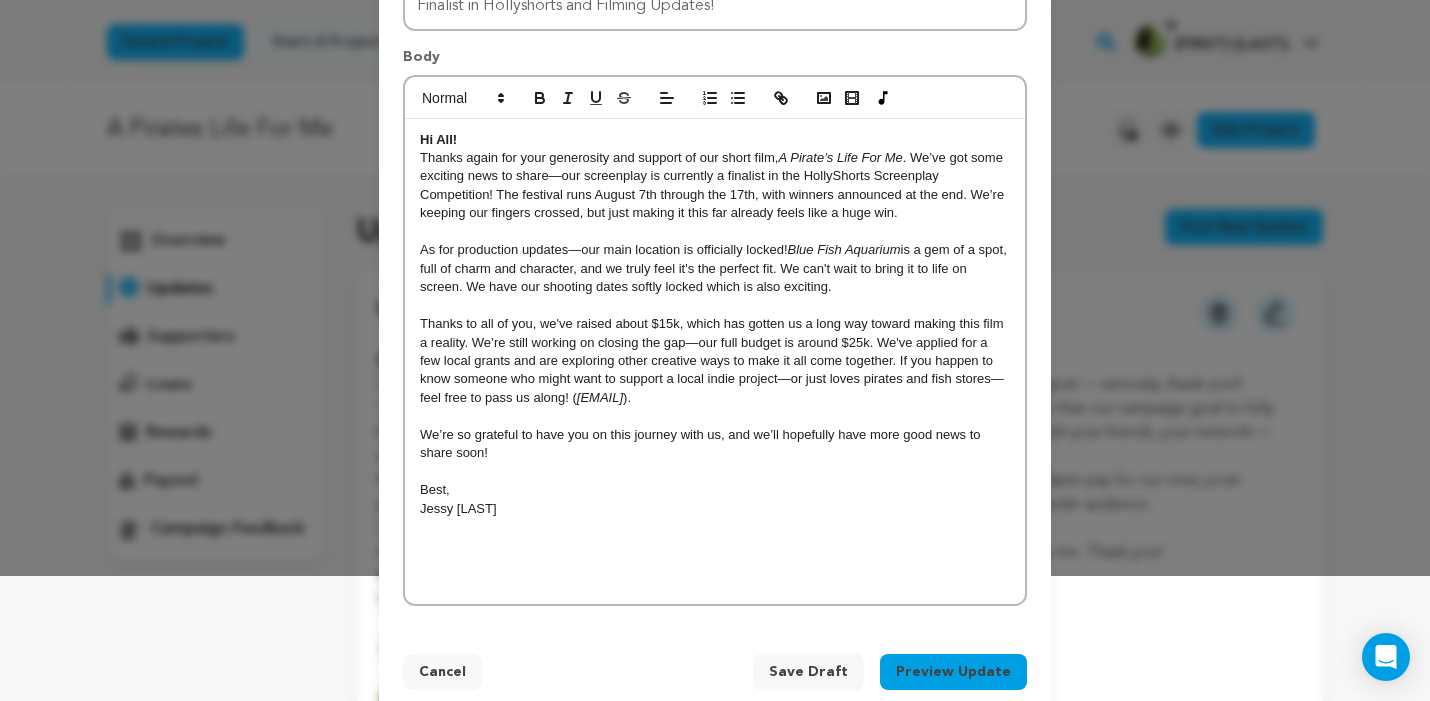 click at bounding box center (715, 416) 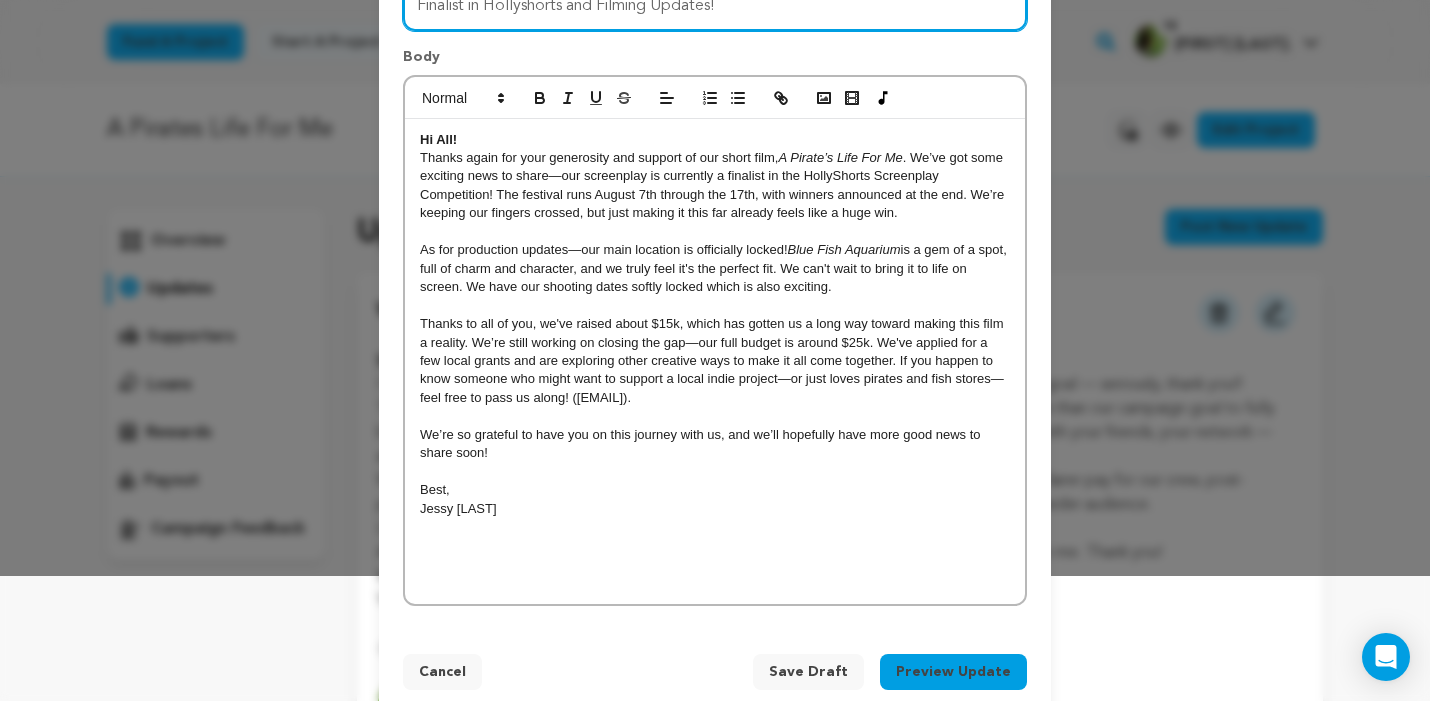 click on "Finalist in Hollyshorts and Filming Updates!" at bounding box center [715, 5] 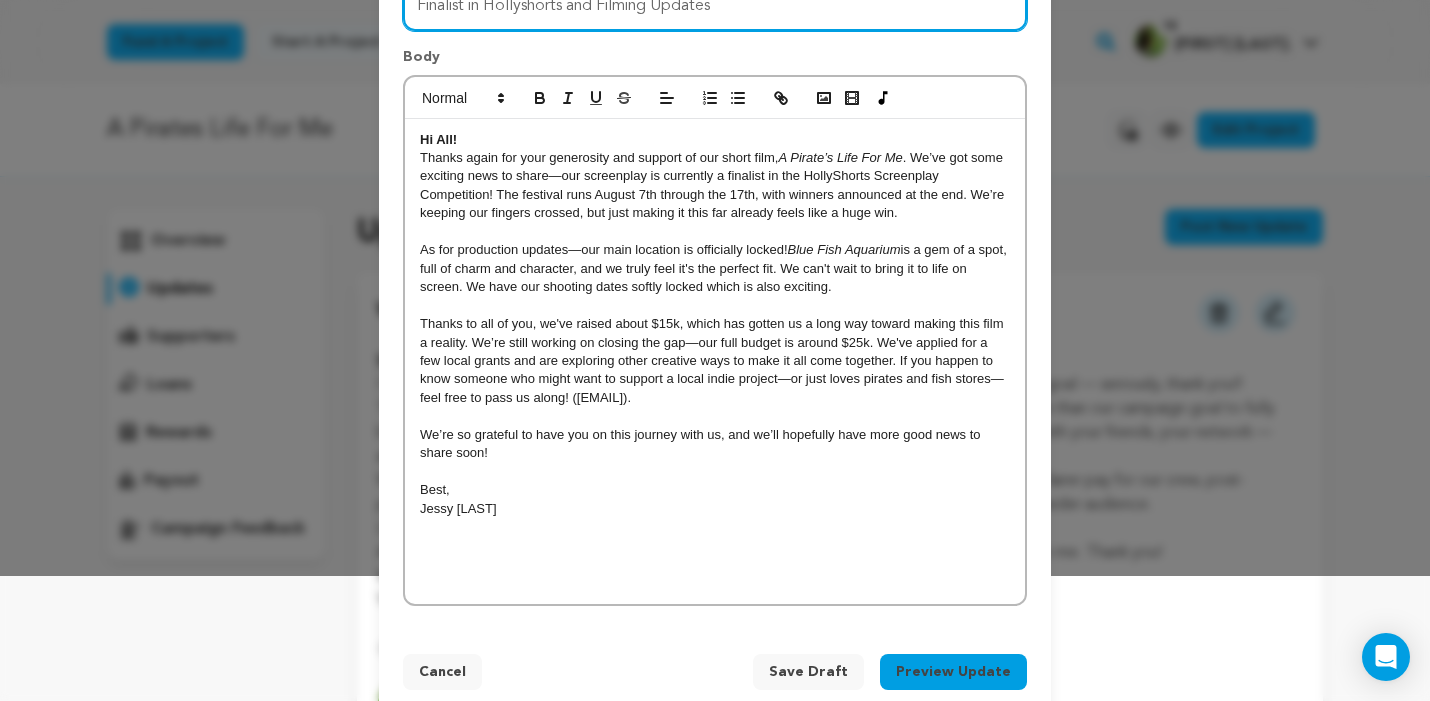 scroll, scrollTop: 123, scrollLeft: 0, axis: vertical 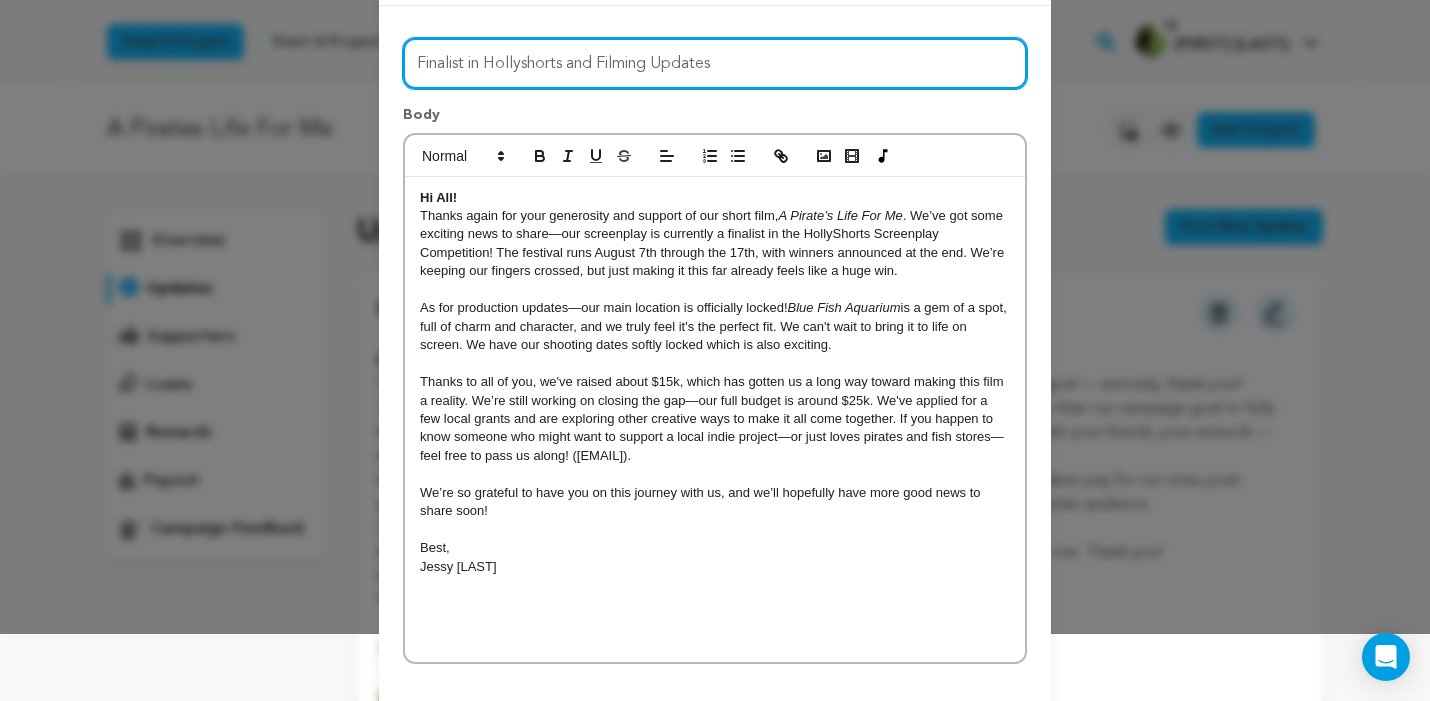 drag, startPoint x: 575, startPoint y: 9, endPoint x: 493, endPoint y: 61, distance: 97.097885 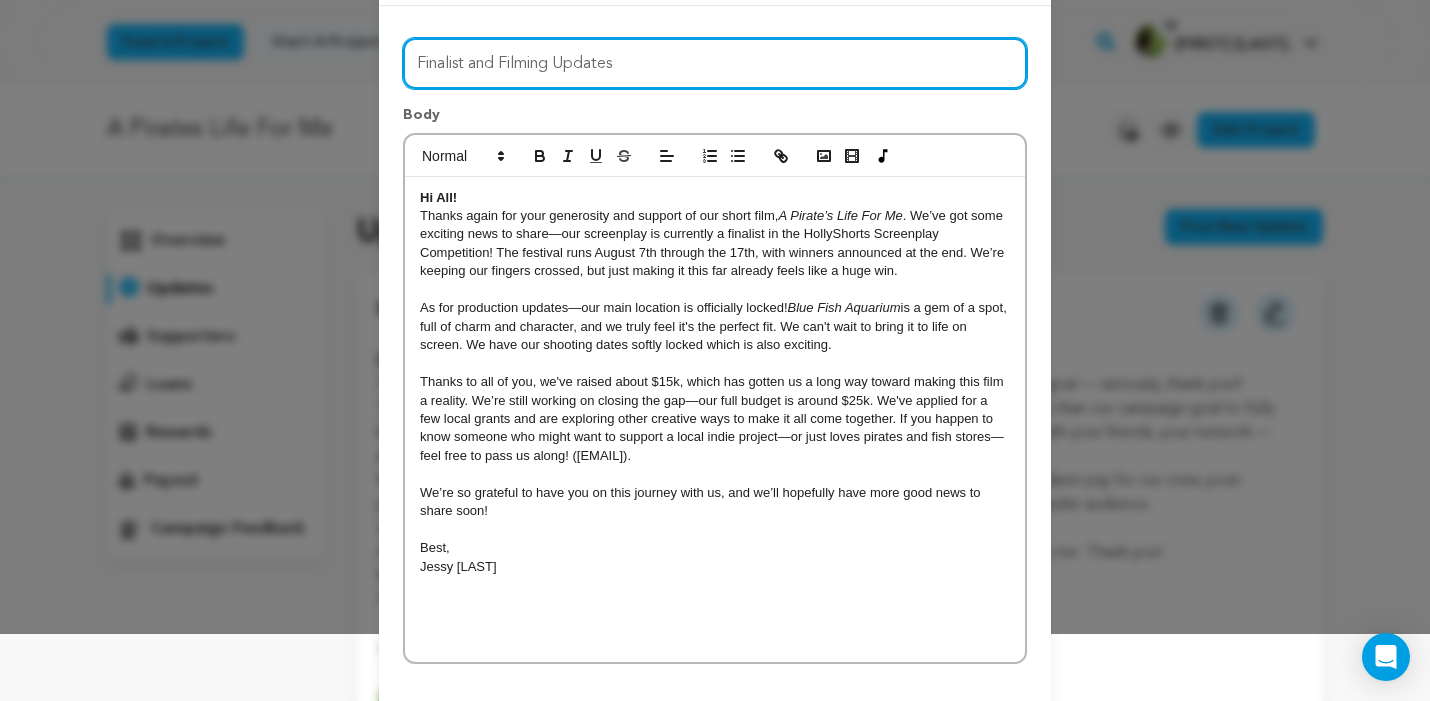 click on "Finalist and Filming Updates" at bounding box center (715, 63) 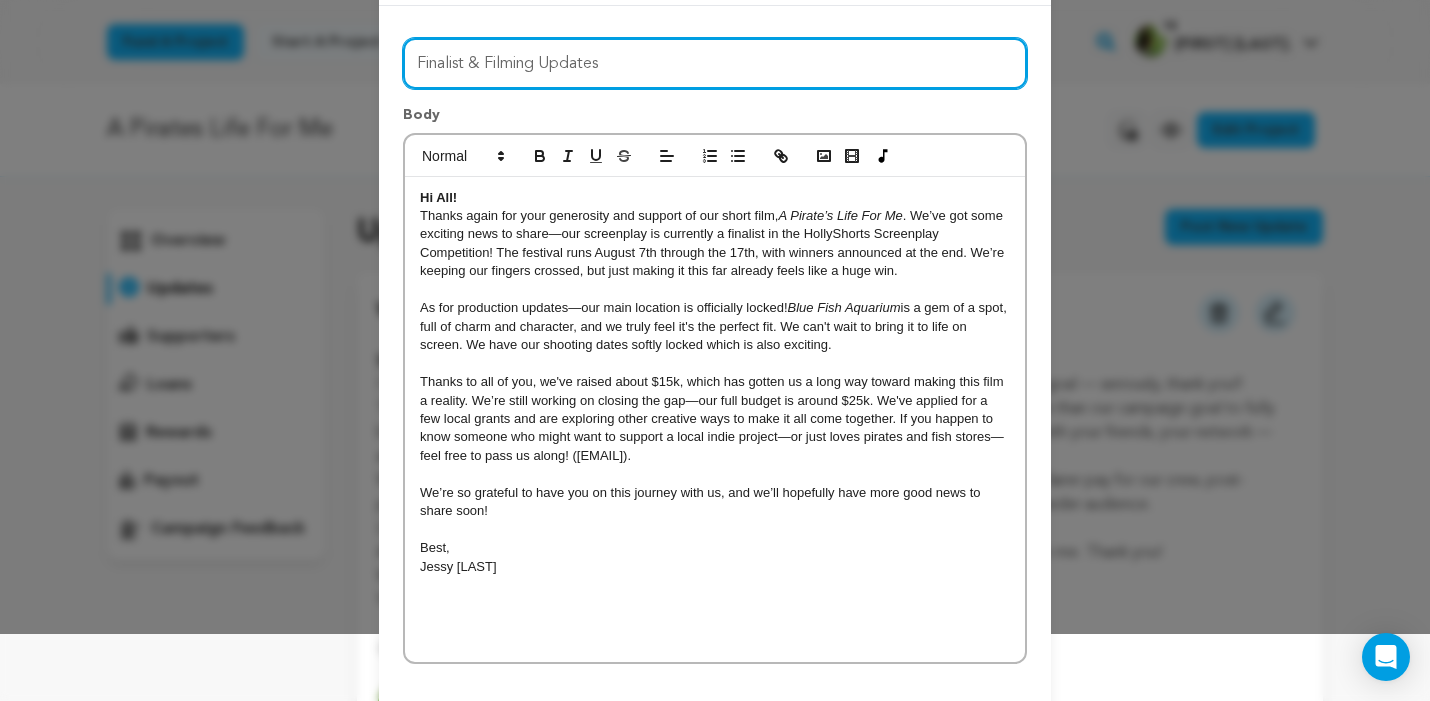 type on "Finalist & Filming Updates" 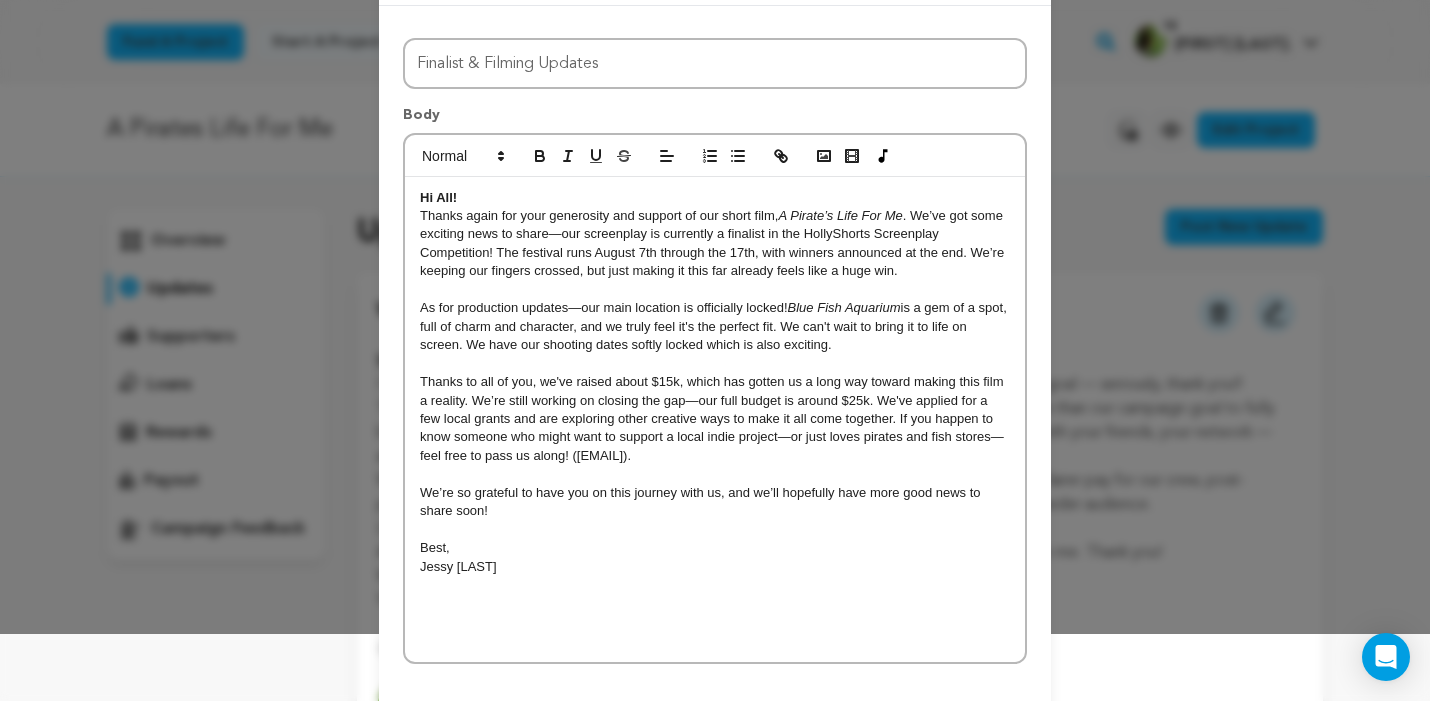 click at bounding box center (715, 622) 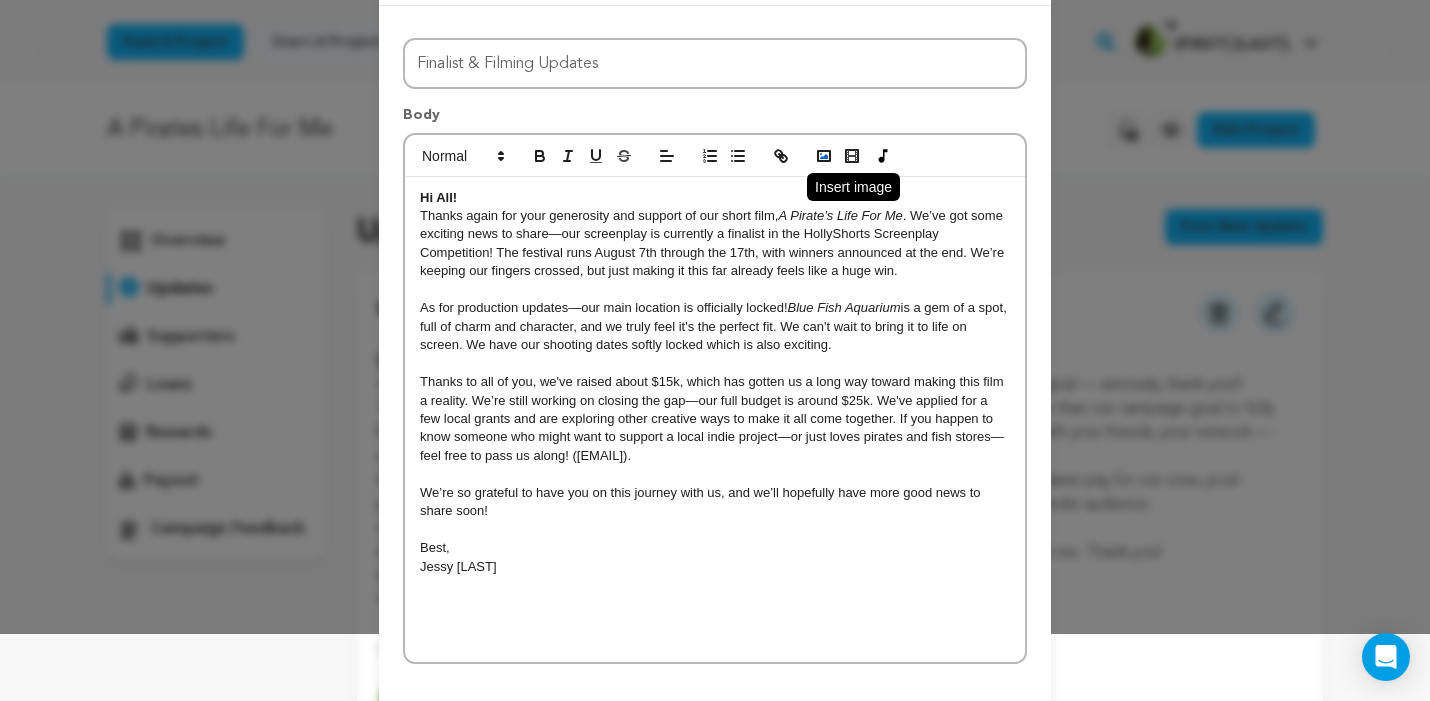 click 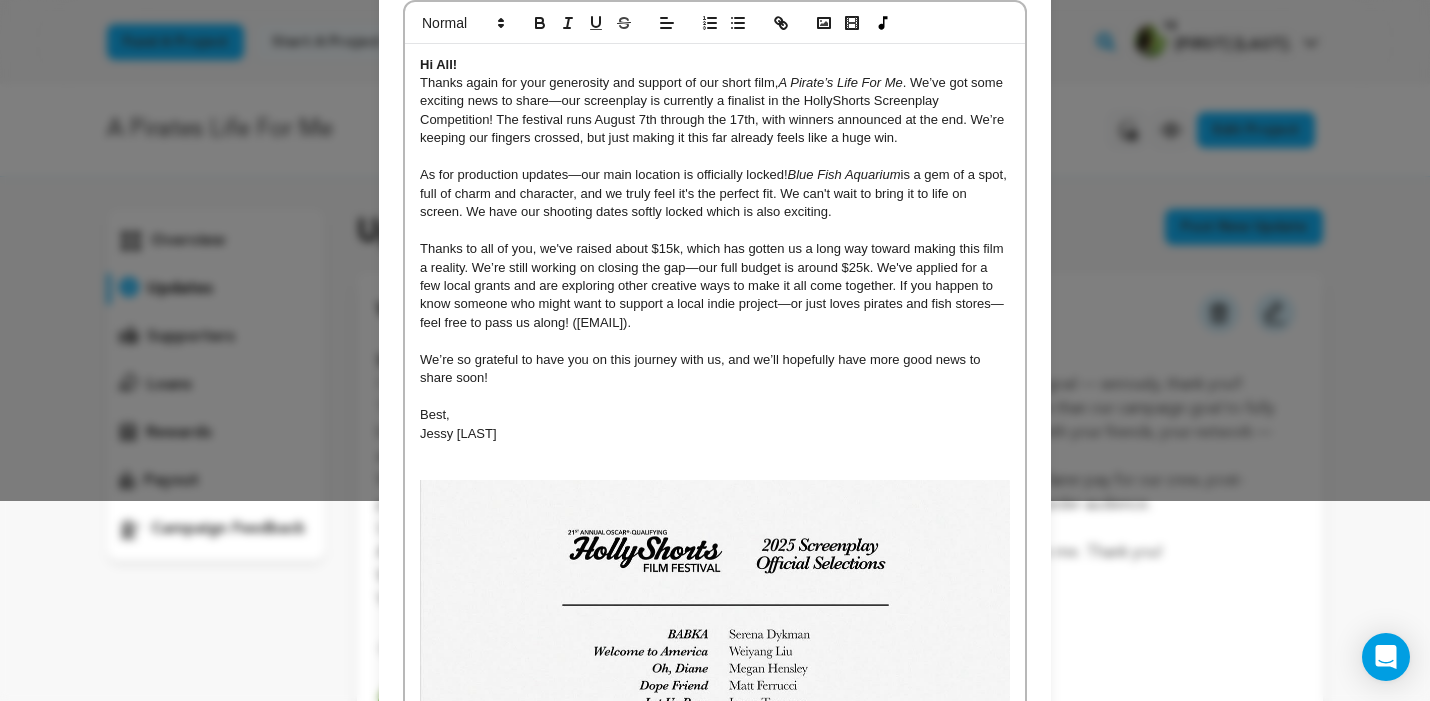 scroll, scrollTop: 233, scrollLeft: 0, axis: vertical 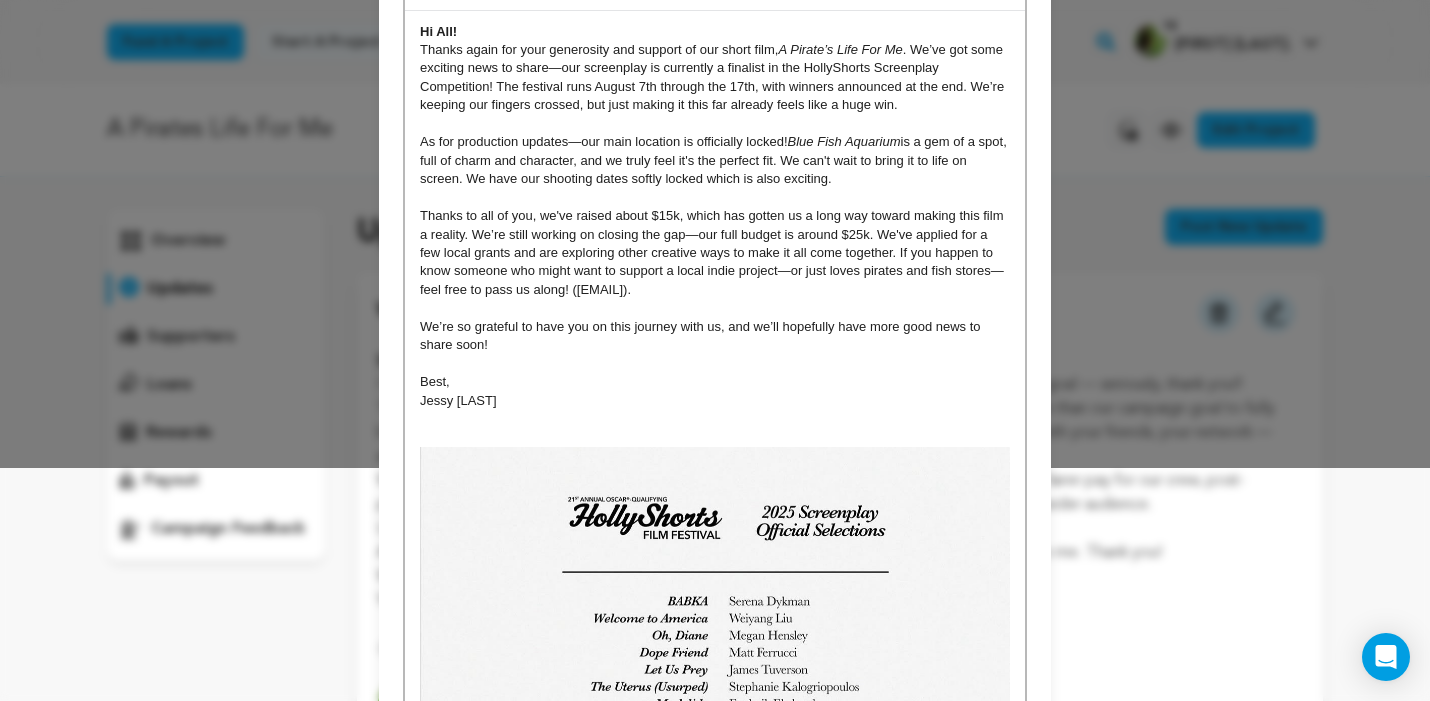 click at bounding box center [715, 438] 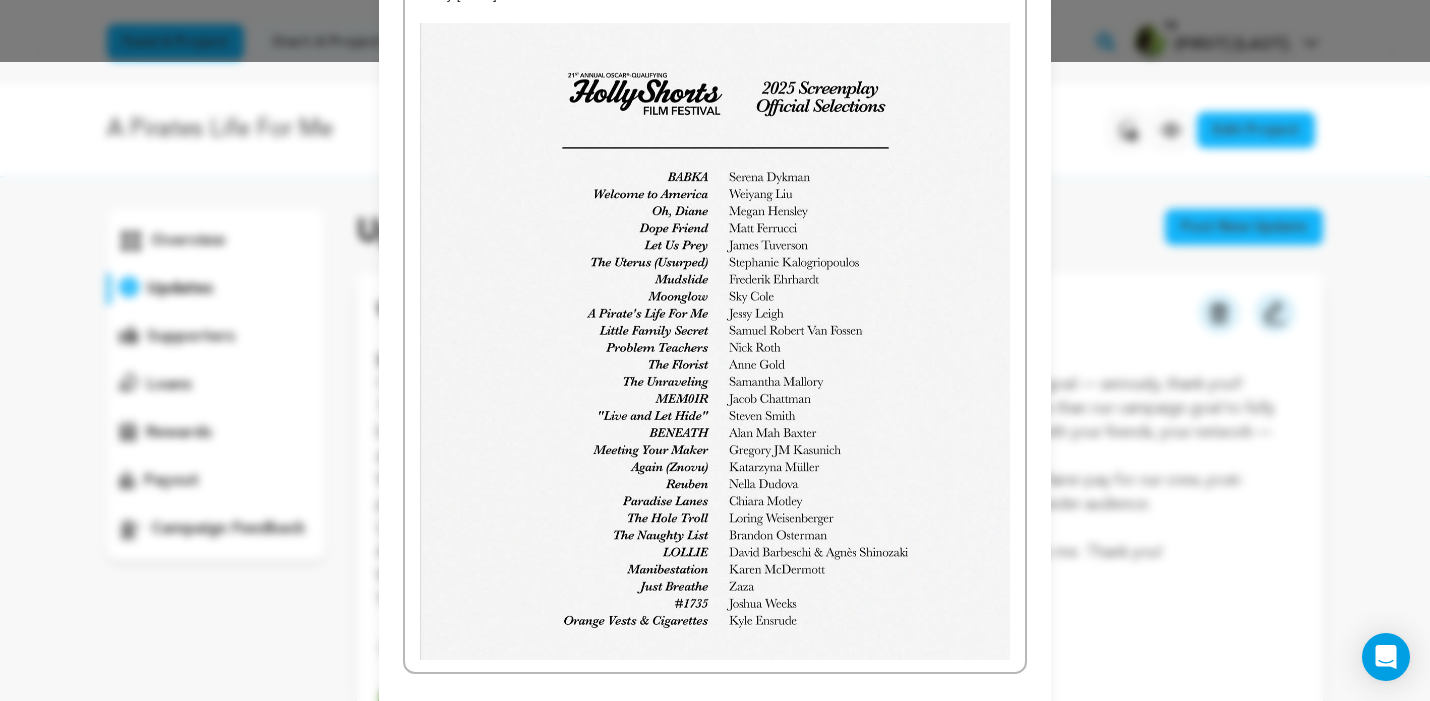 scroll, scrollTop: 745, scrollLeft: 0, axis: vertical 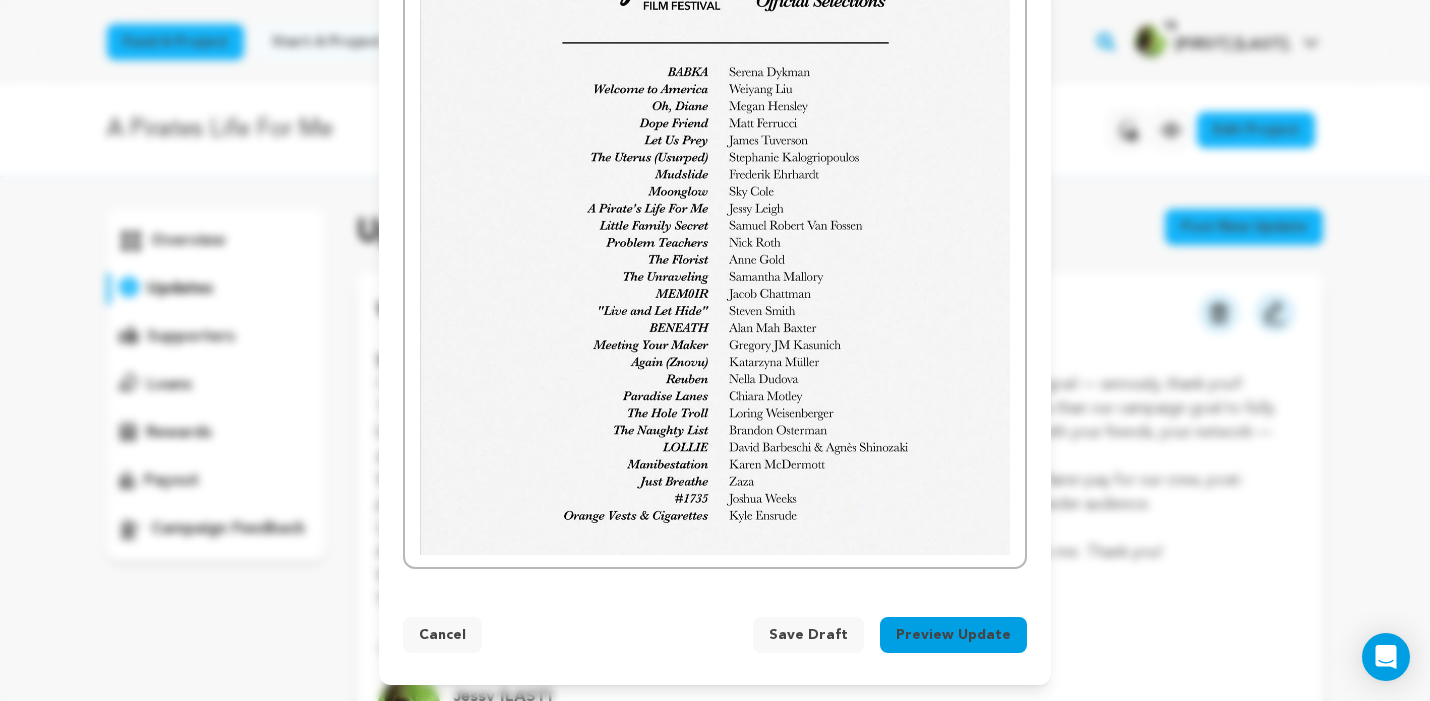 click on "Preview Update" at bounding box center (953, 635) 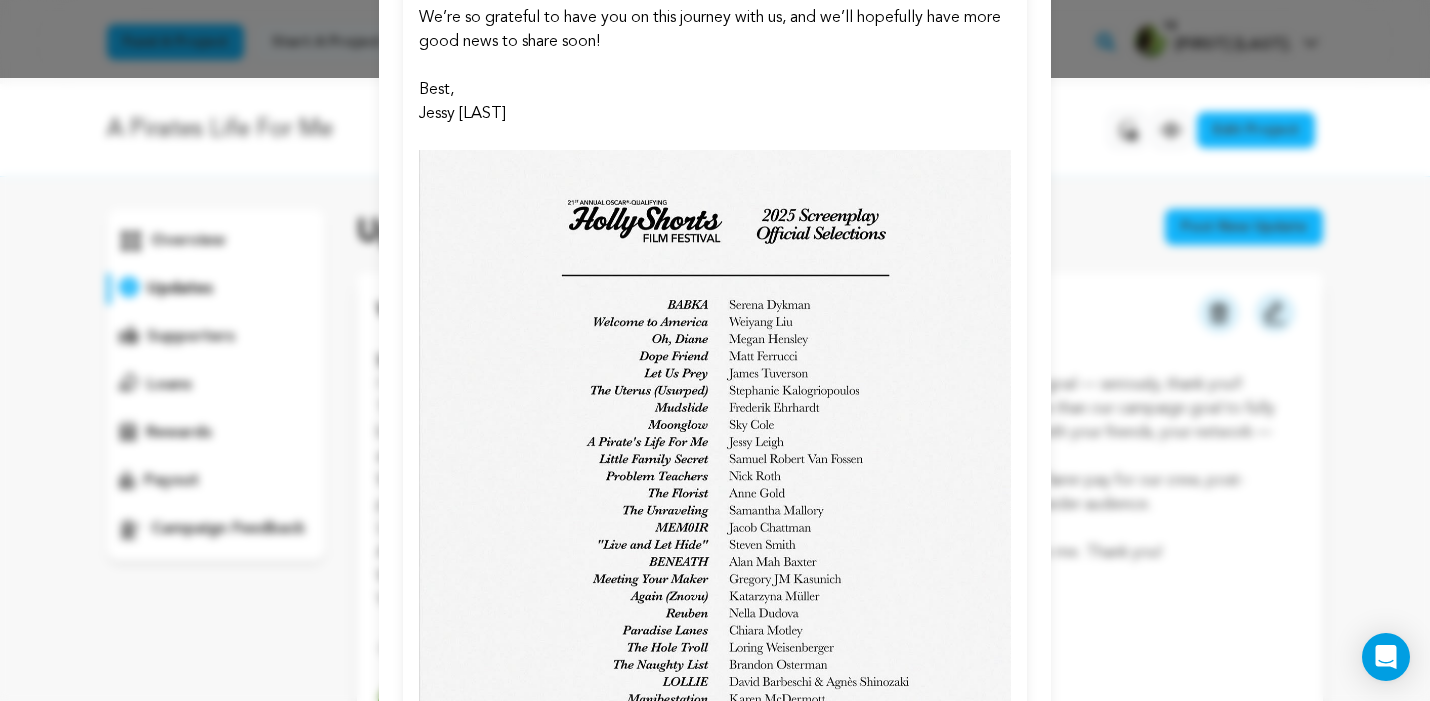 scroll, scrollTop: 860, scrollLeft: 0, axis: vertical 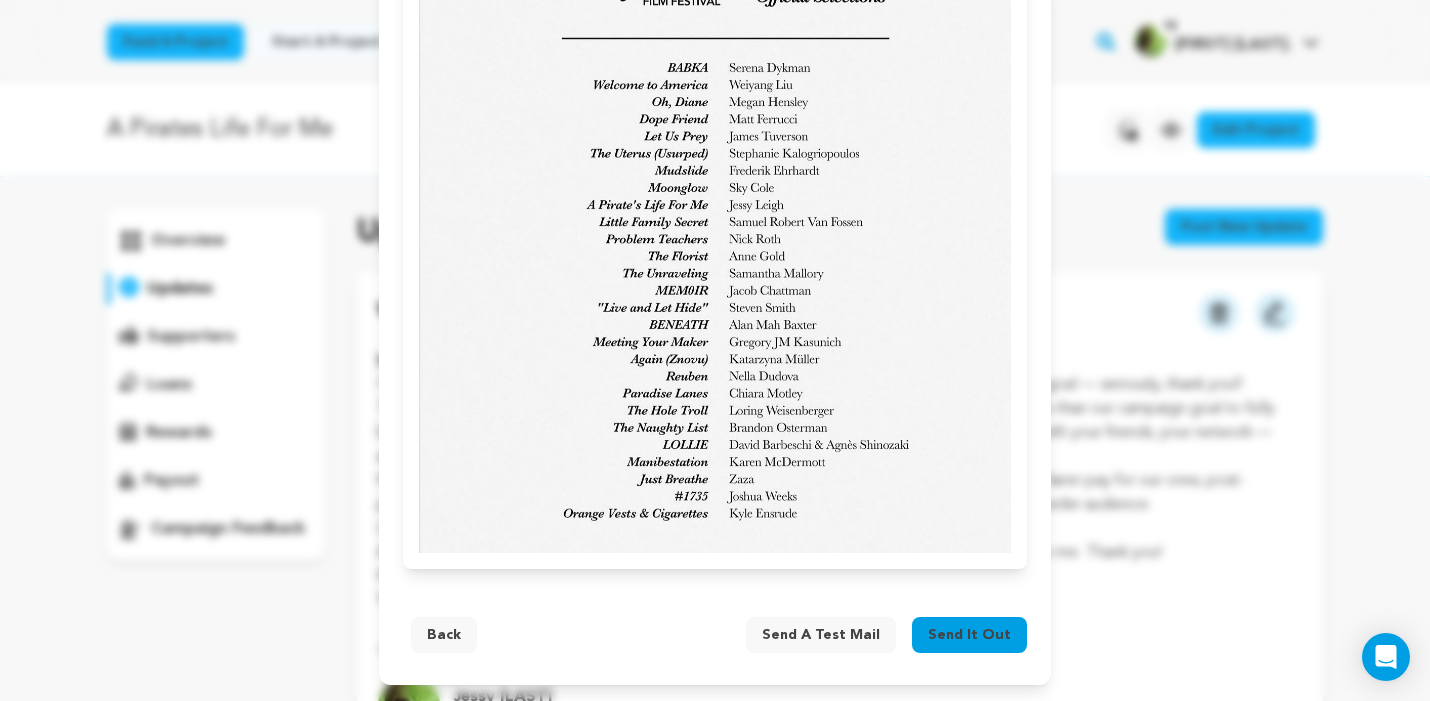 click on "Send it out" at bounding box center [969, 635] 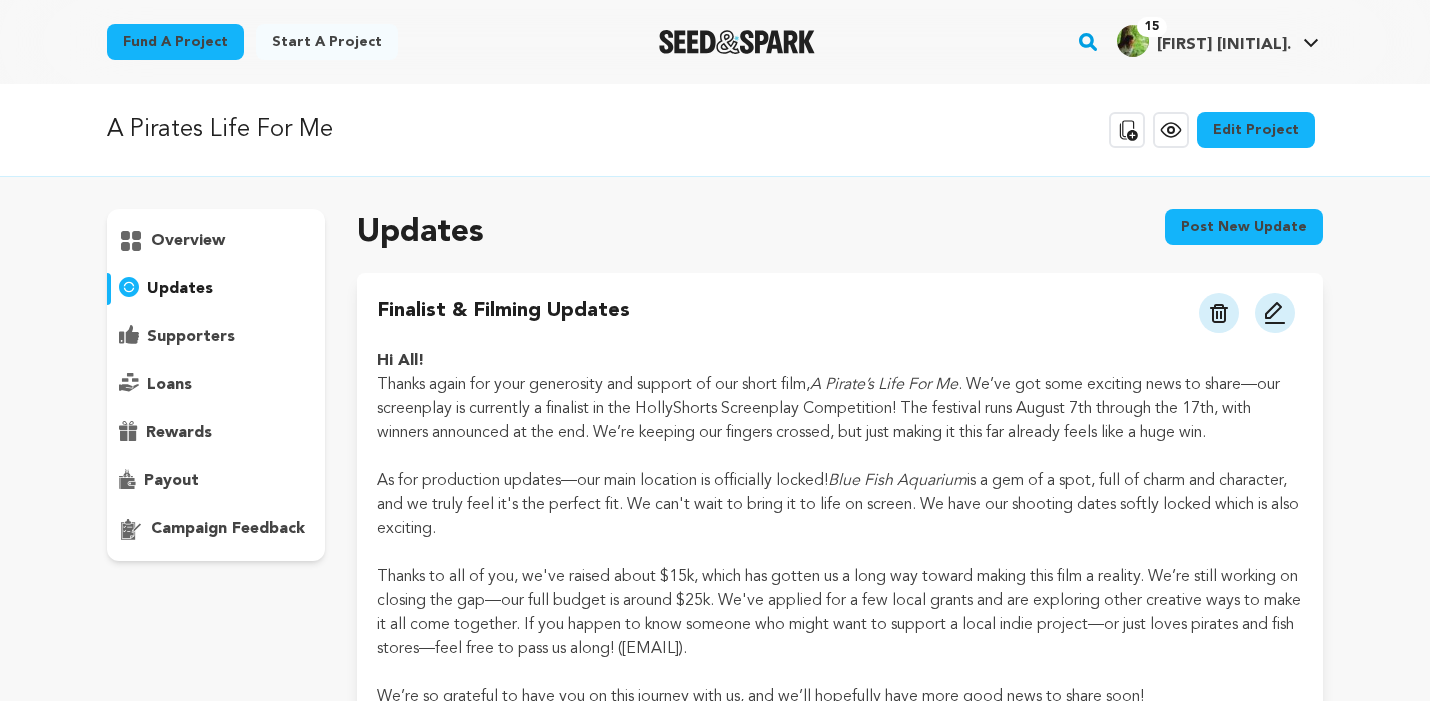 scroll, scrollTop: 0, scrollLeft: 0, axis: both 